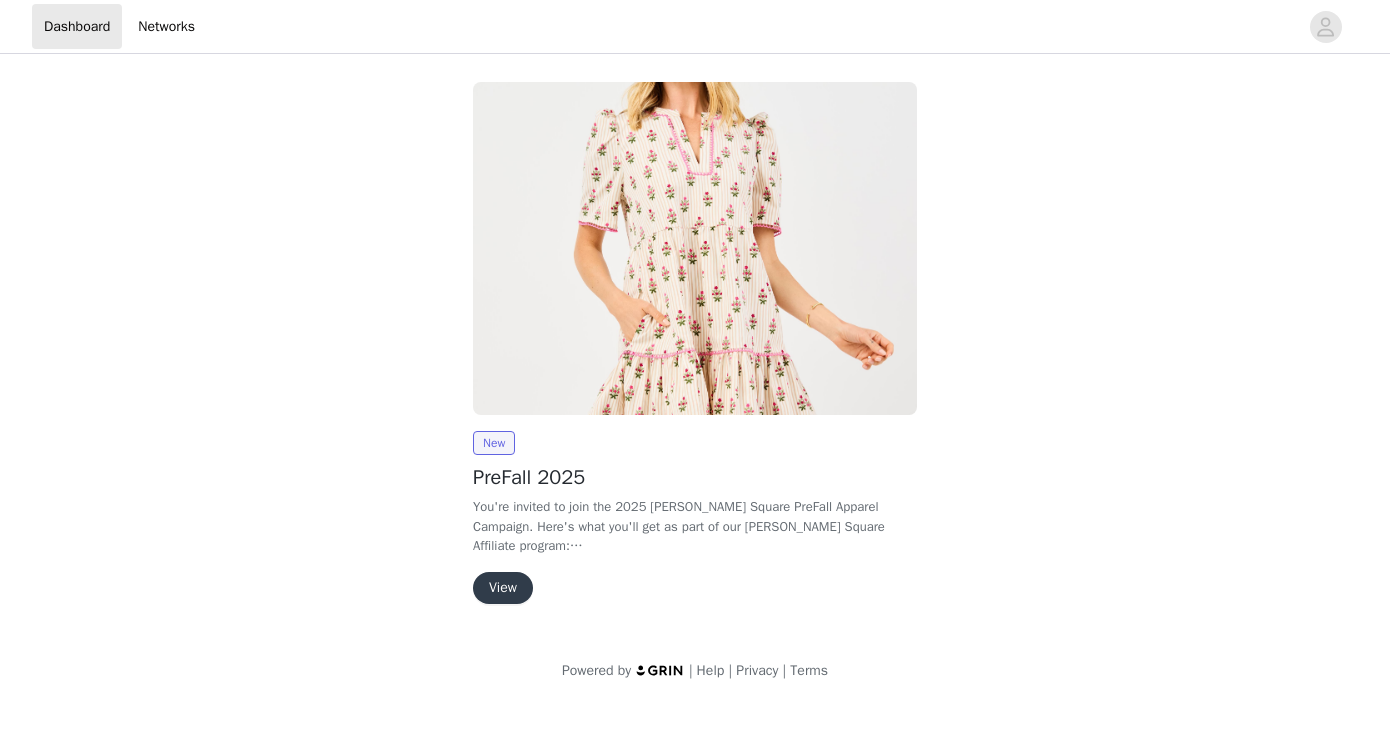 scroll, scrollTop: 0, scrollLeft: 0, axis: both 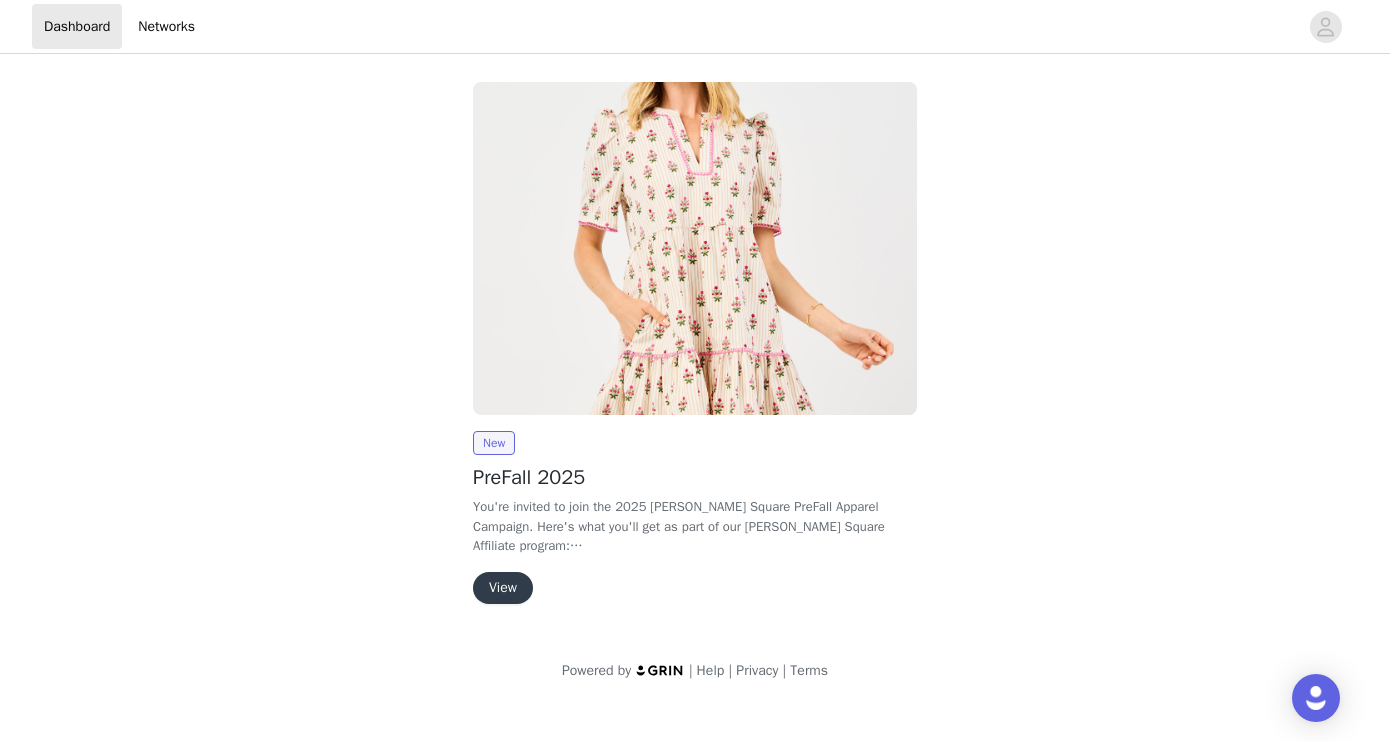 click on "View" at bounding box center [503, 588] 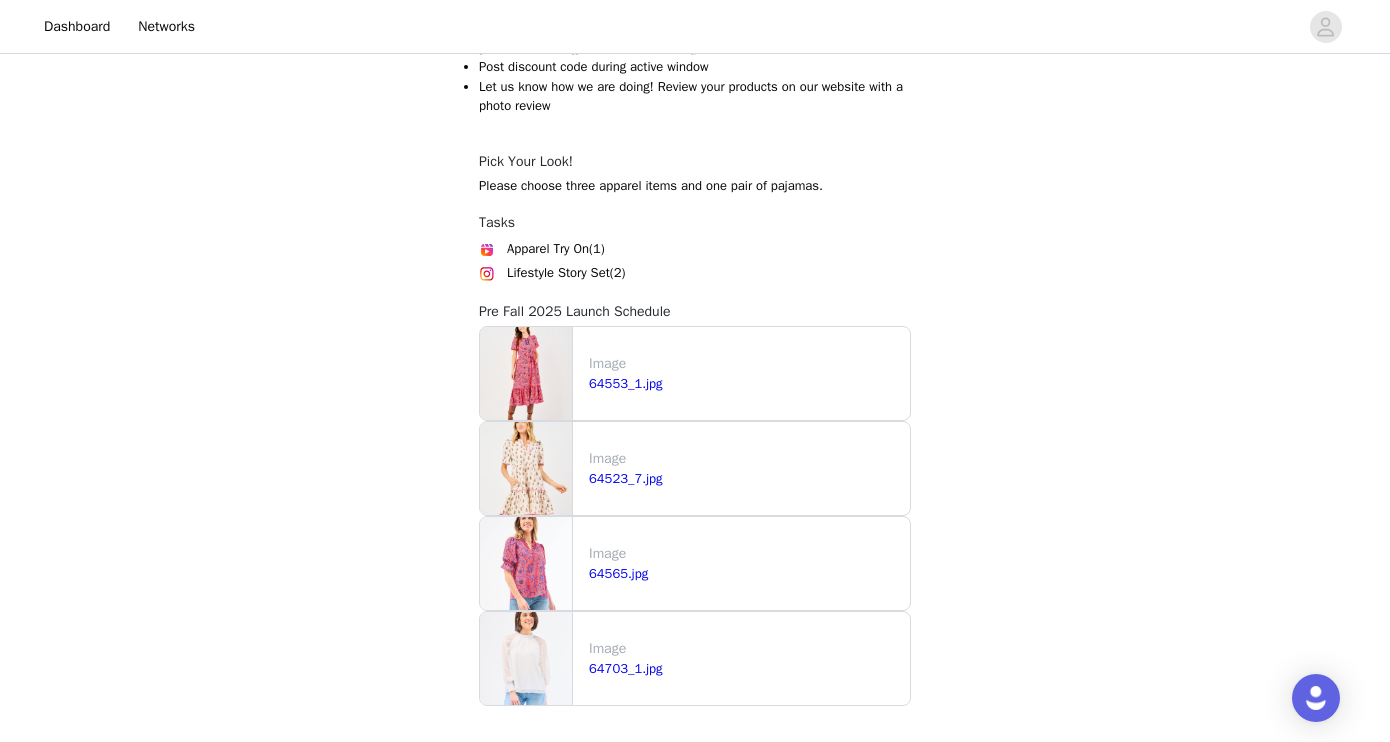 scroll, scrollTop: 1265, scrollLeft: 0, axis: vertical 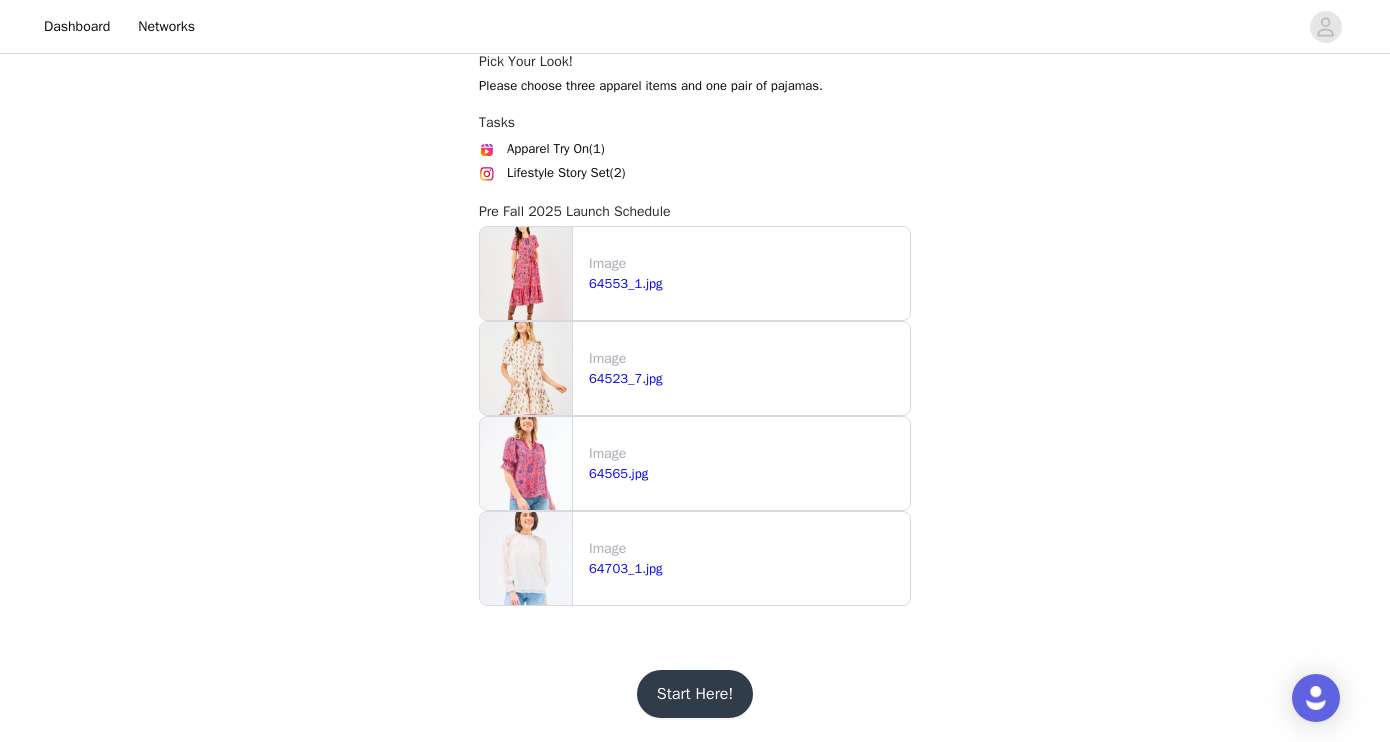 click on "Start Here!" at bounding box center (695, 694) 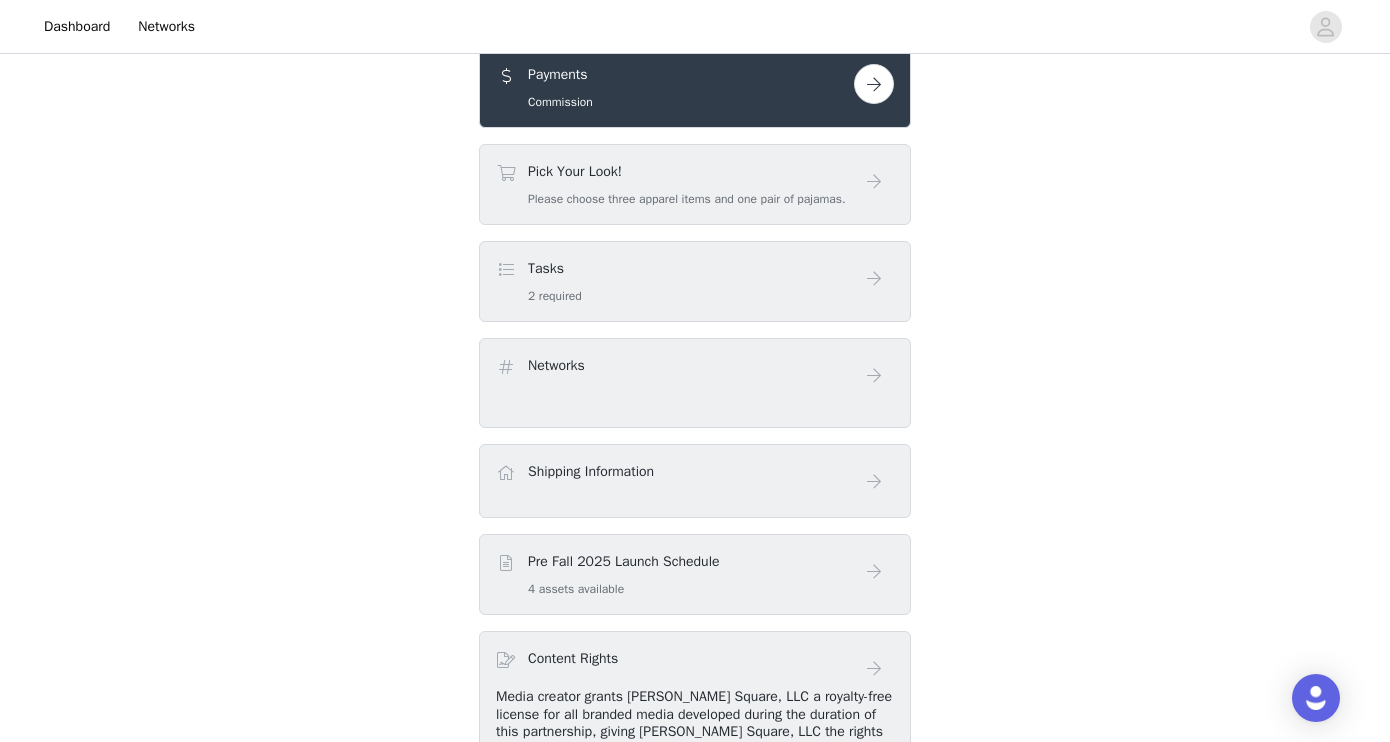 scroll, scrollTop: 721, scrollLeft: 0, axis: vertical 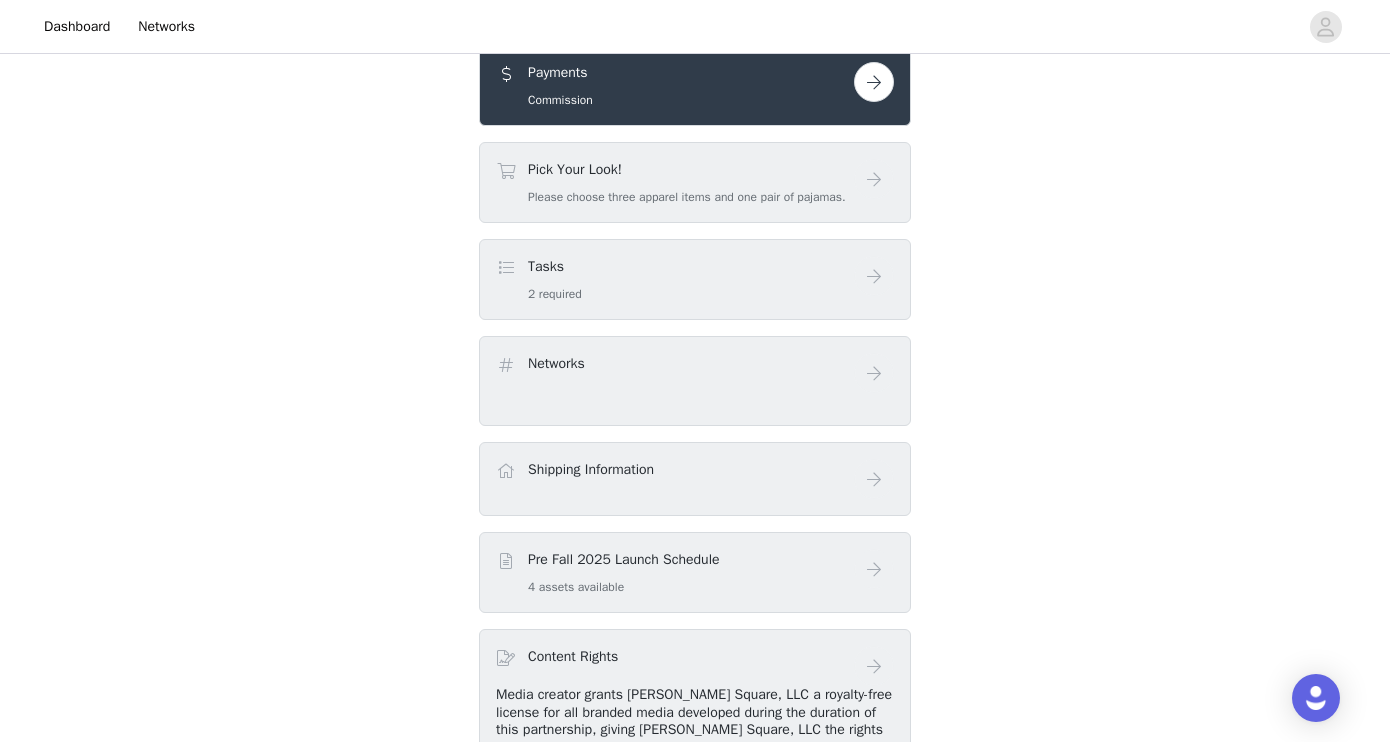 click on "Pre Fall 2025 Launch Schedule   4 assets available" at bounding box center [675, 572] 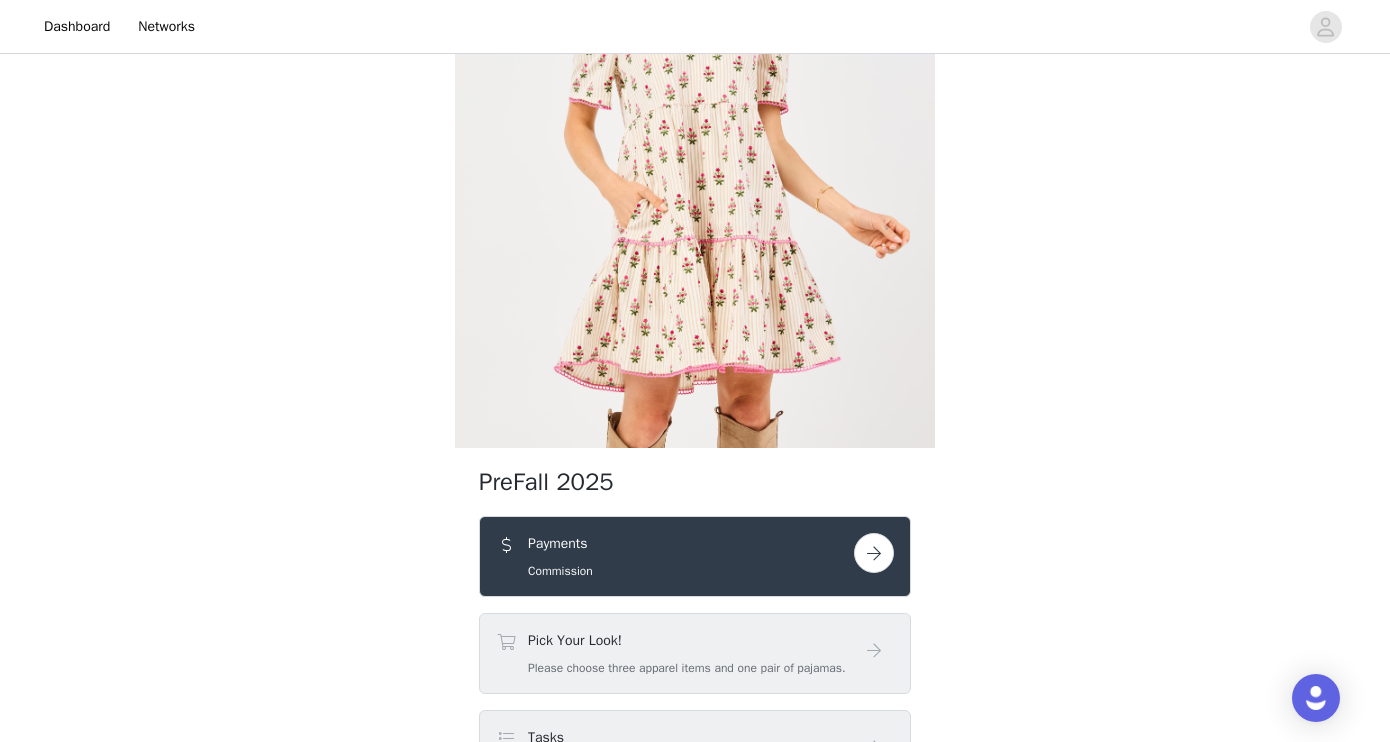 click on "Payments   Commission" at bounding box center (695, 556) 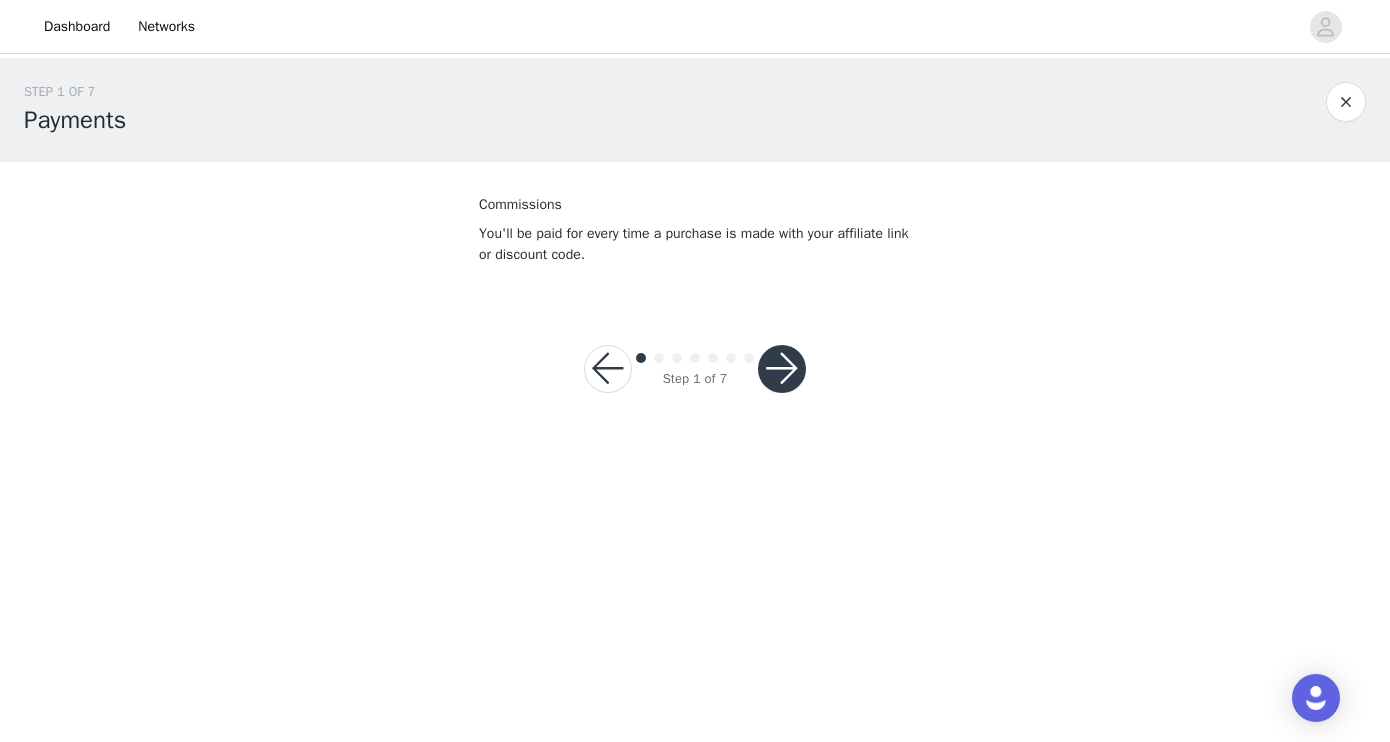 click at bounding box center (782, 369) 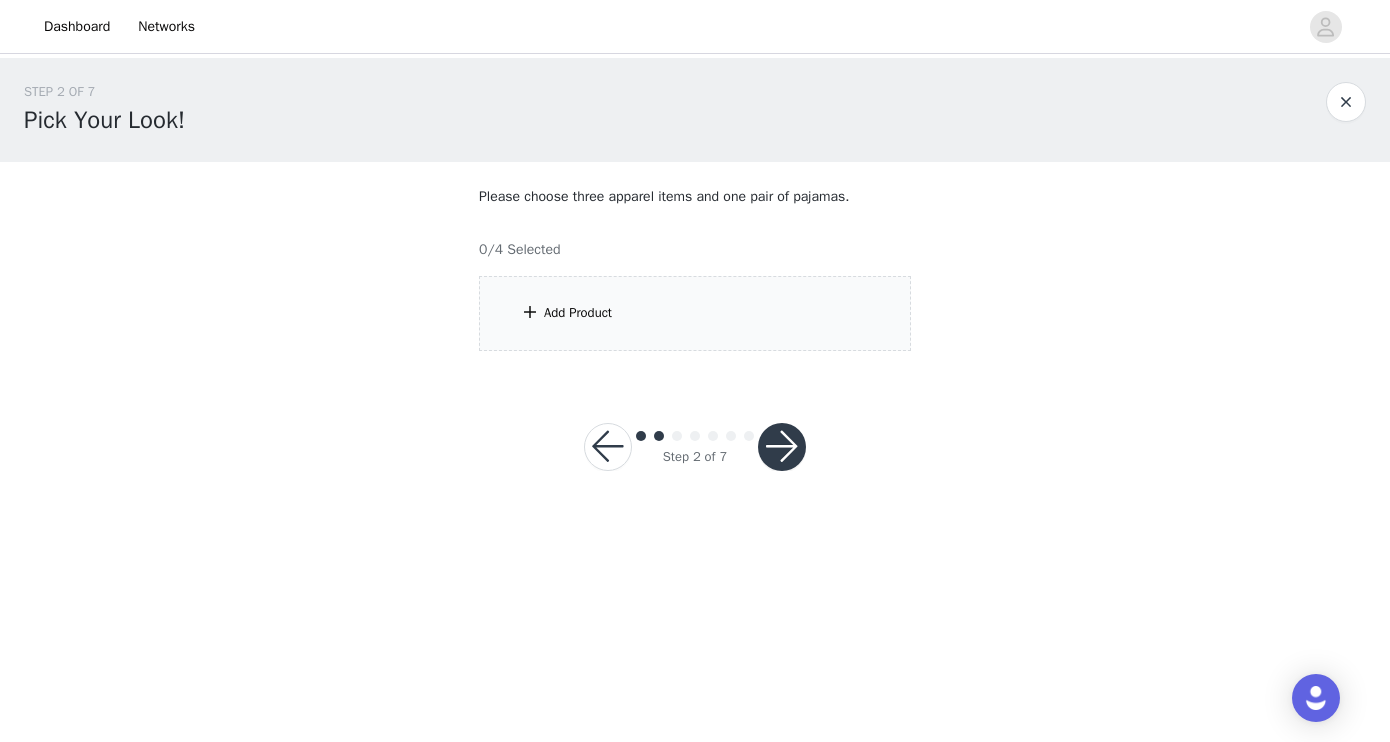 click on "Add Product" at bounding box center [578, 313] 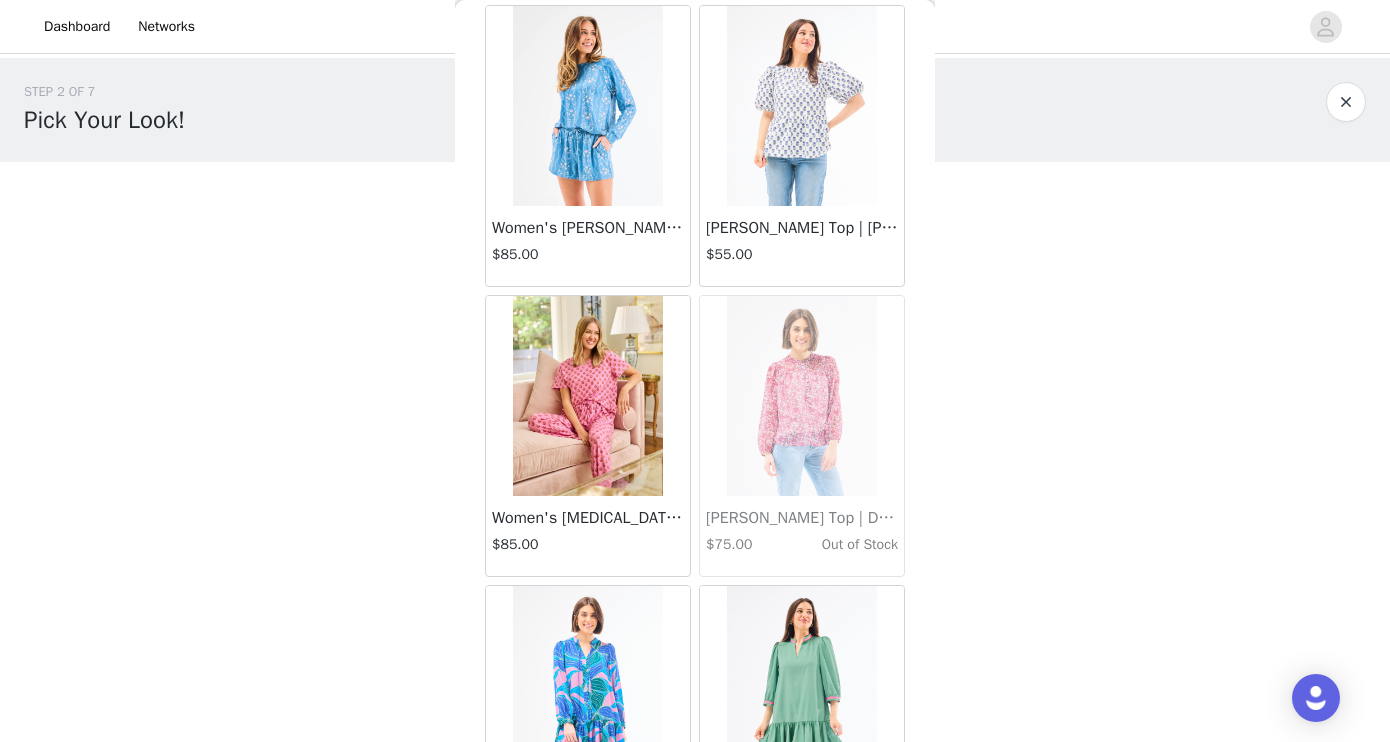 scroll, scrollTop: 956, scrollLeft: 0, axis: vertical 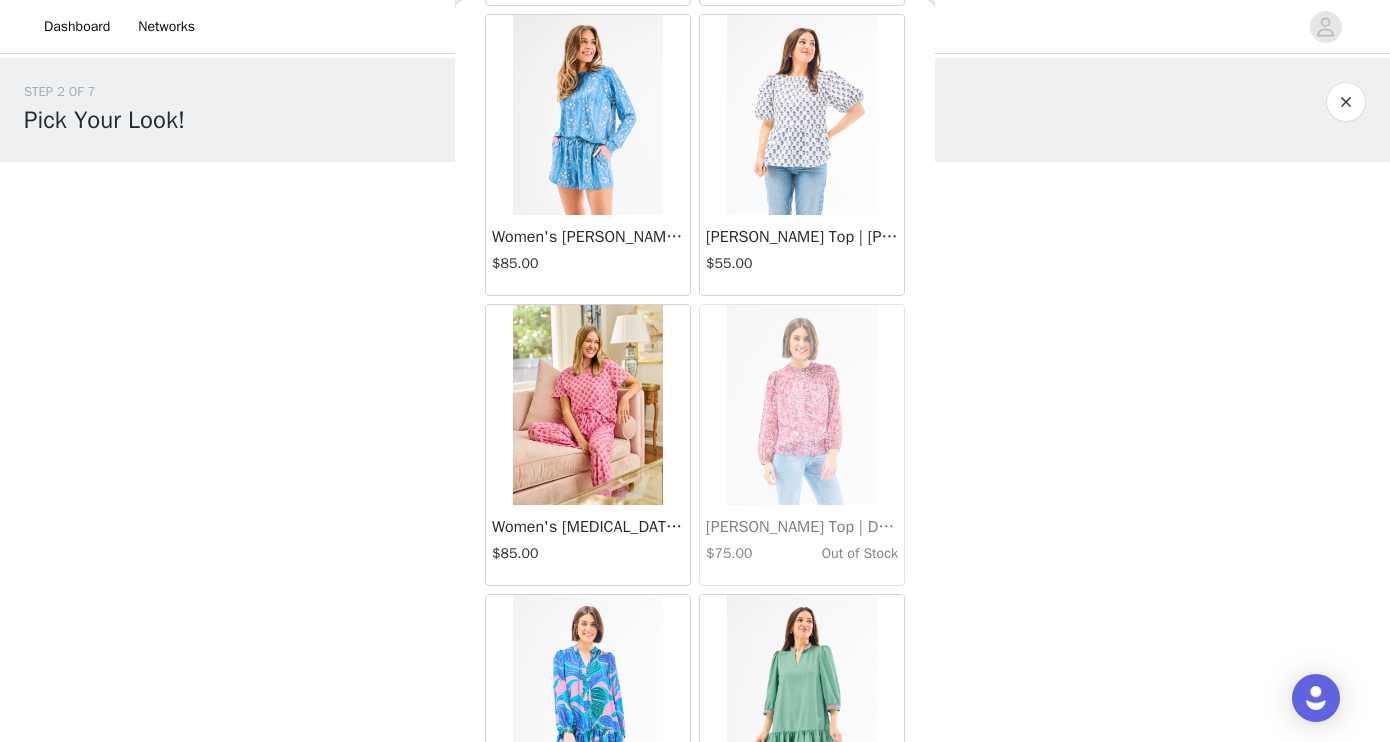 click at bounding box center [588, 115] 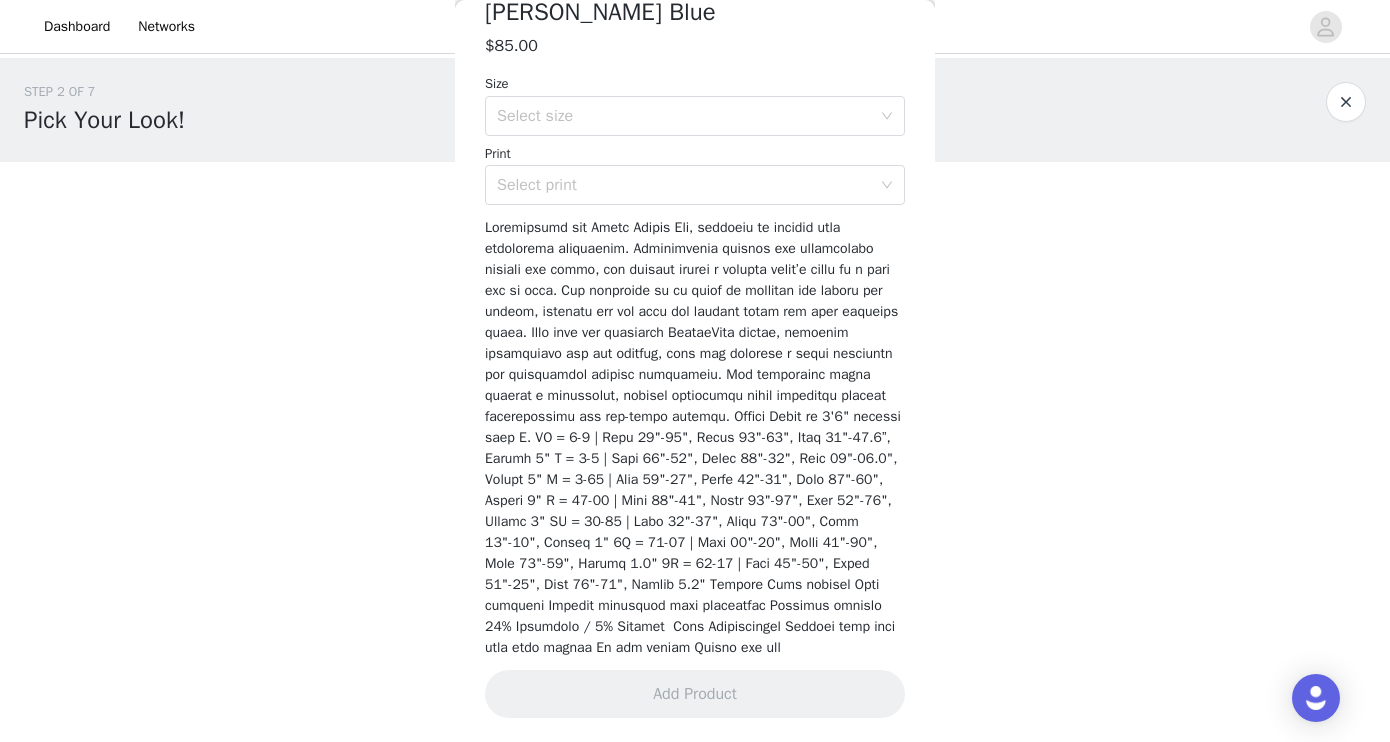 scroll, scrollTop: 615, scrollLeft: 0, axis: vertical 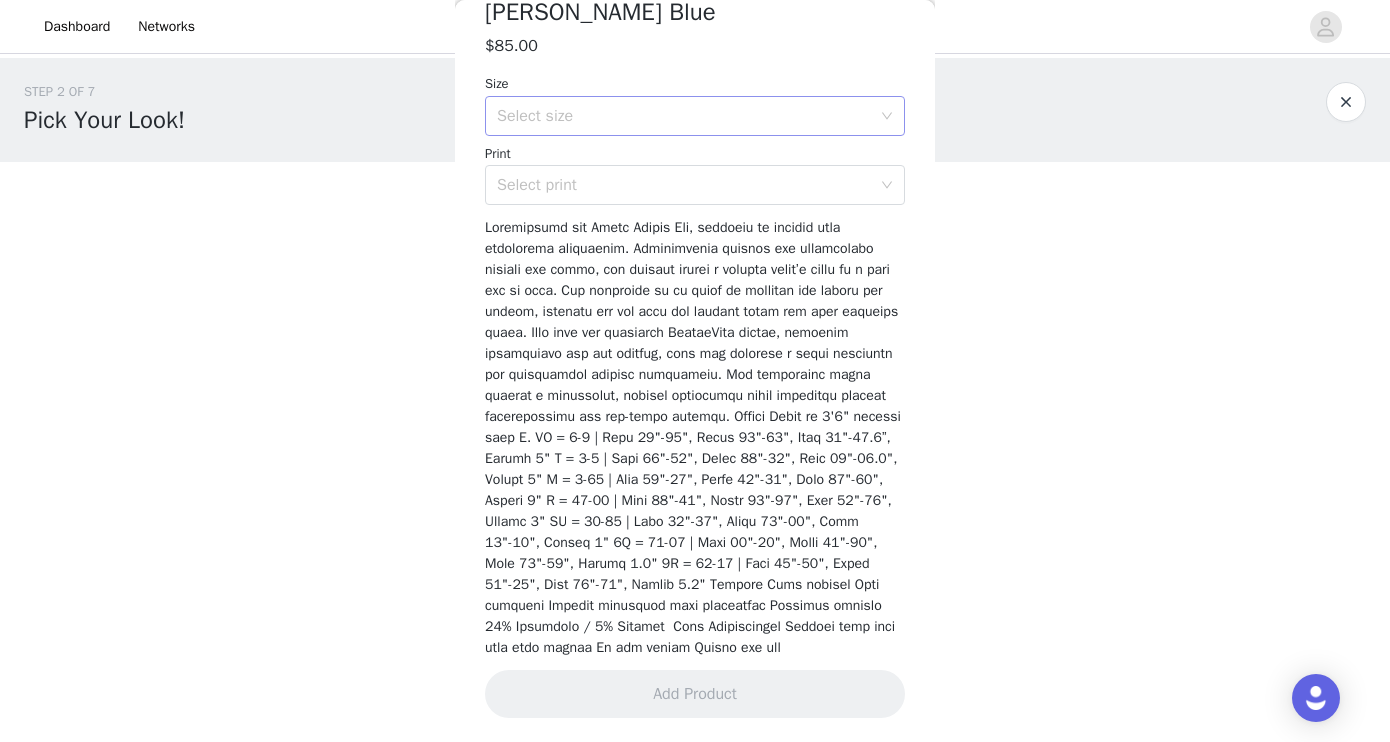 click on "Select size" at bounding box center (684, 116) 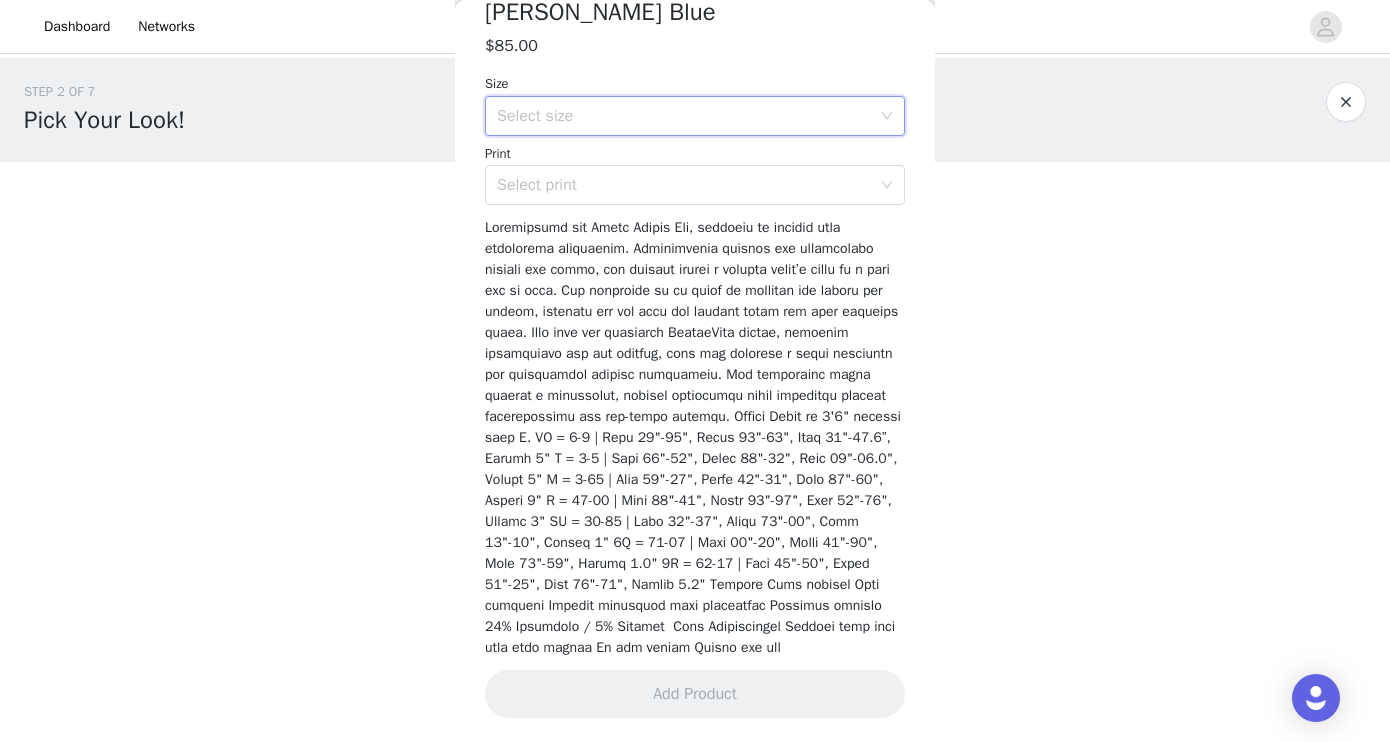 click on "STEP 2 OF 7
Pick Your Look!
Please choose three apparel items and one pair of pajamas.       0/4 Selected           Add Product       Back     Women's [PERSON_NAME] Shorts Set | [PERSON_NAME] Blue       $85.00         Size   Select size Print   Select print     Add Product" at bounding box center [695, 216] 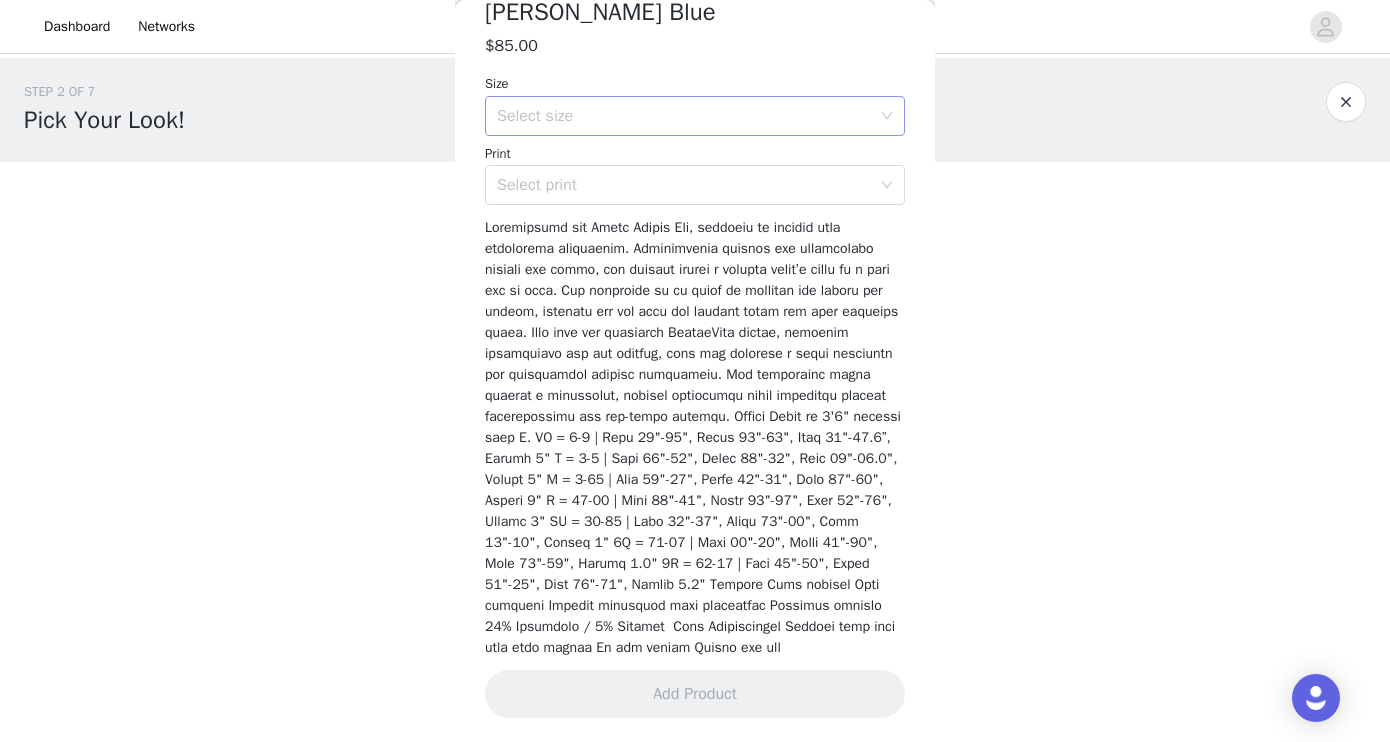 click on "Select size" at bounding box center (688, 116) 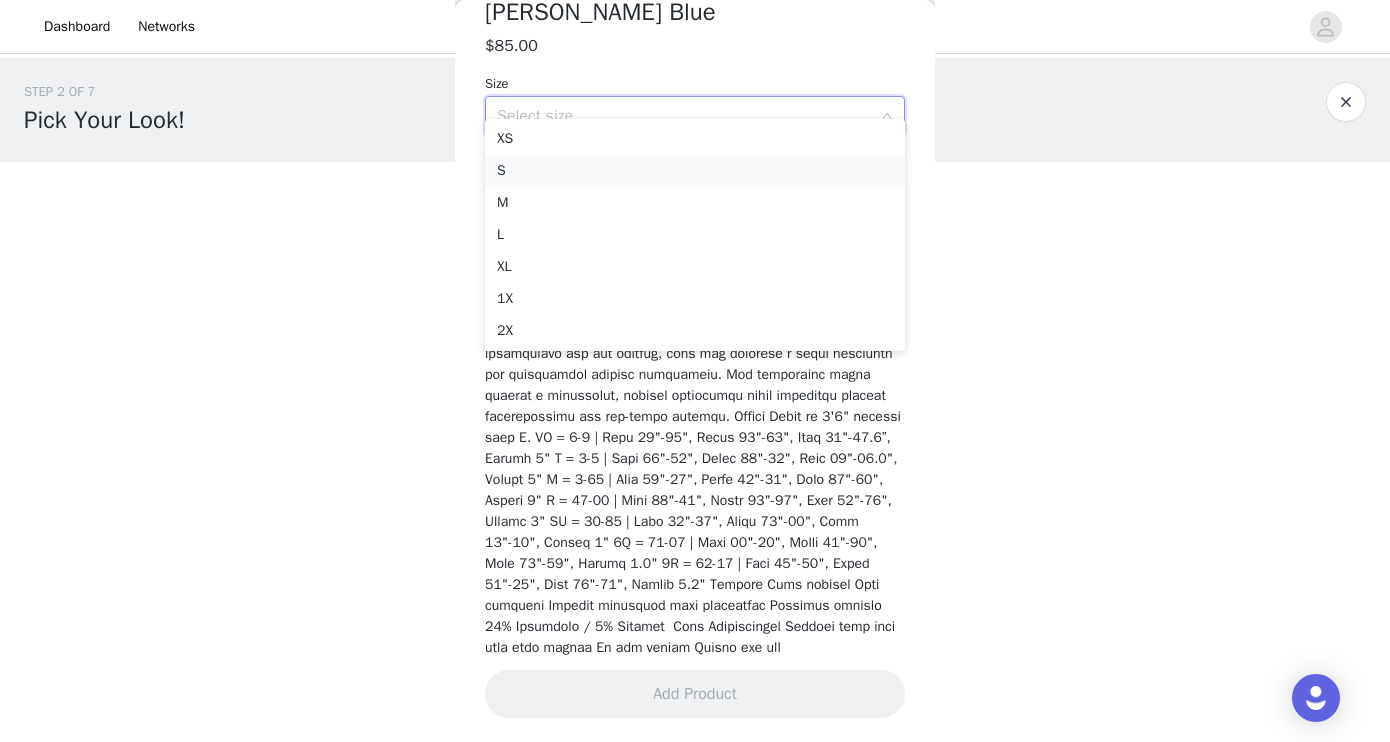 click on "S" at bounding box center (695, 171) 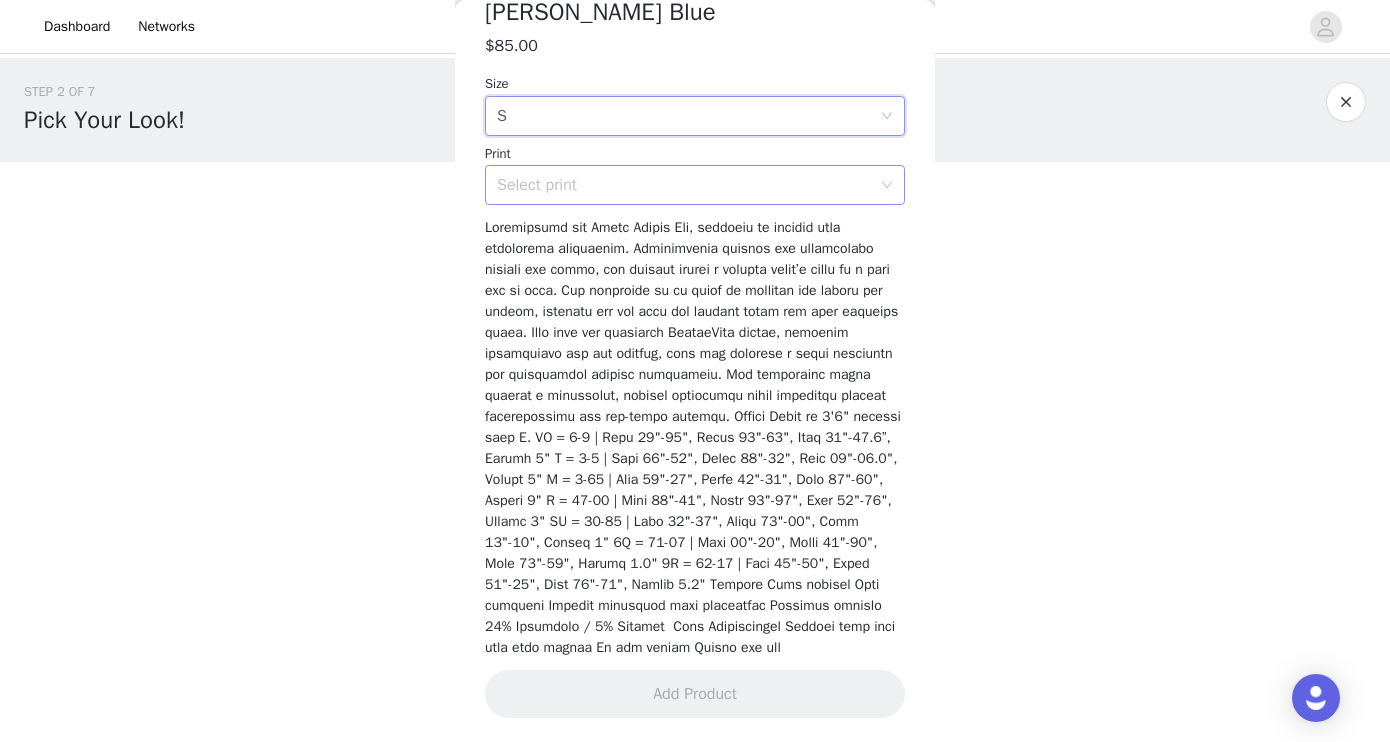 click on "Select print" at bounding box center (688, 185) 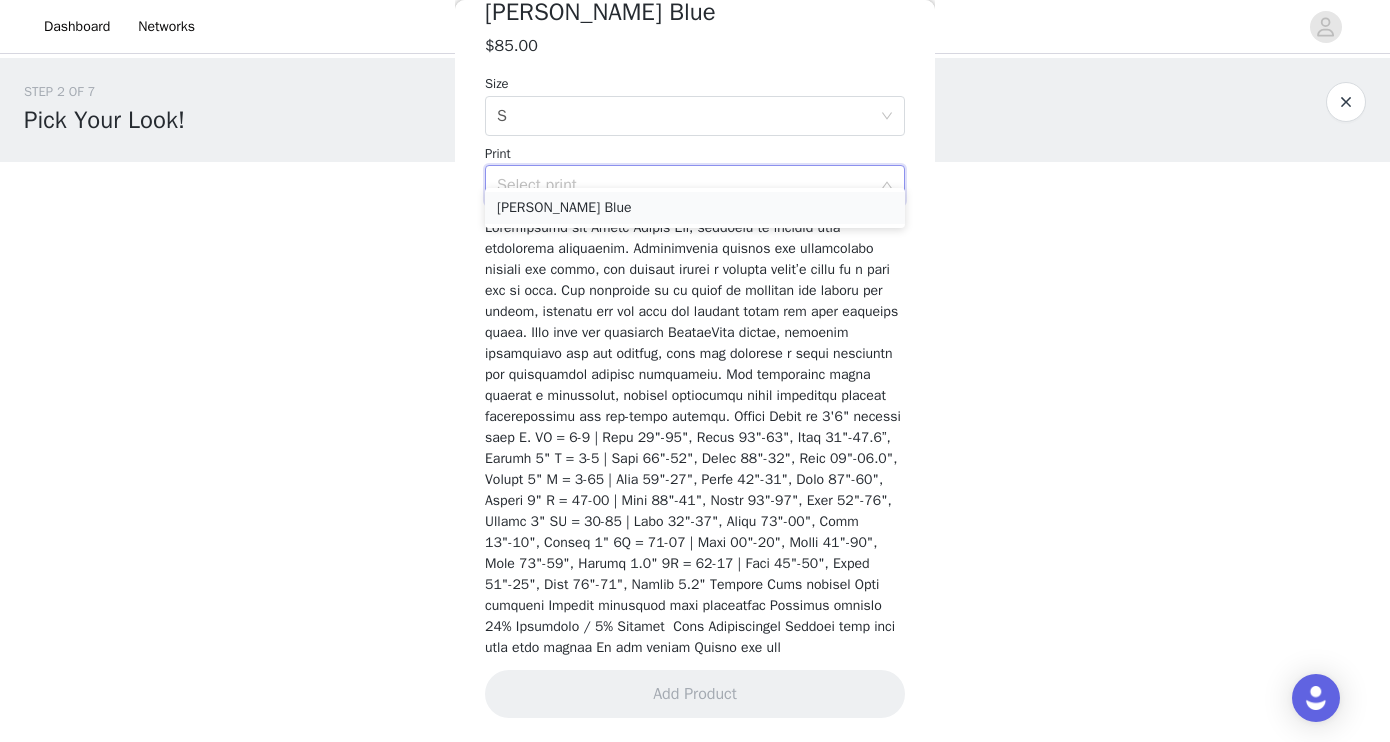 click on "[PERSON_NAME] Blue" at bounding box center [695, 208] 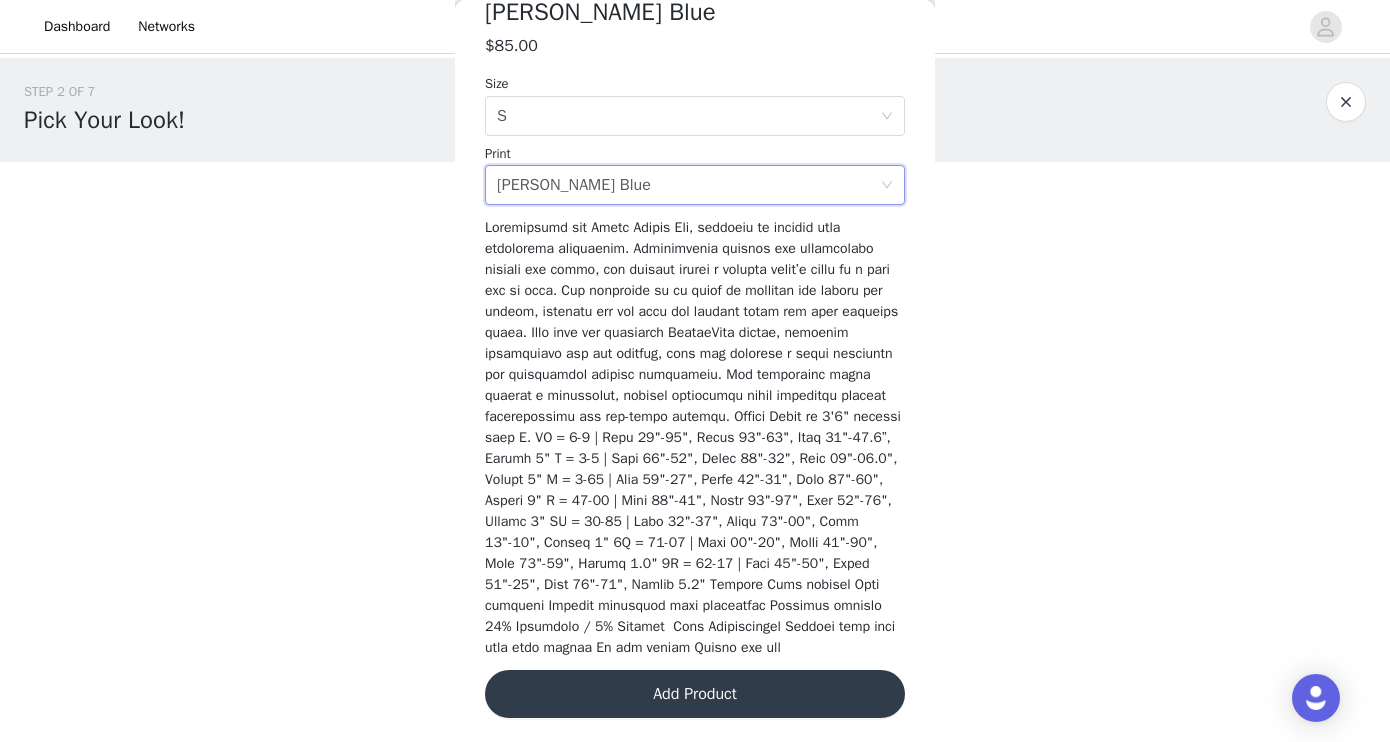 click on "Add Product" at bounding box center (695, 694) 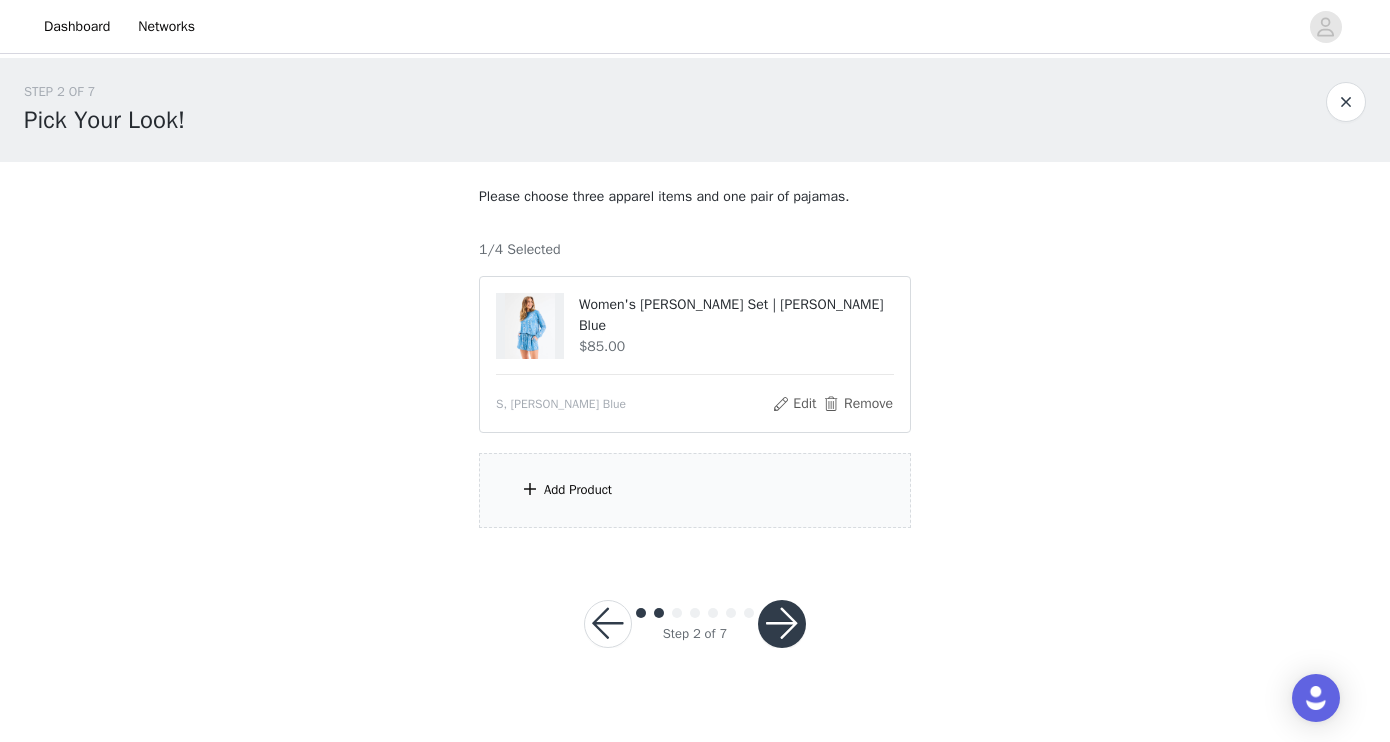 click on "Add Product" at bounding box center [578, 490] 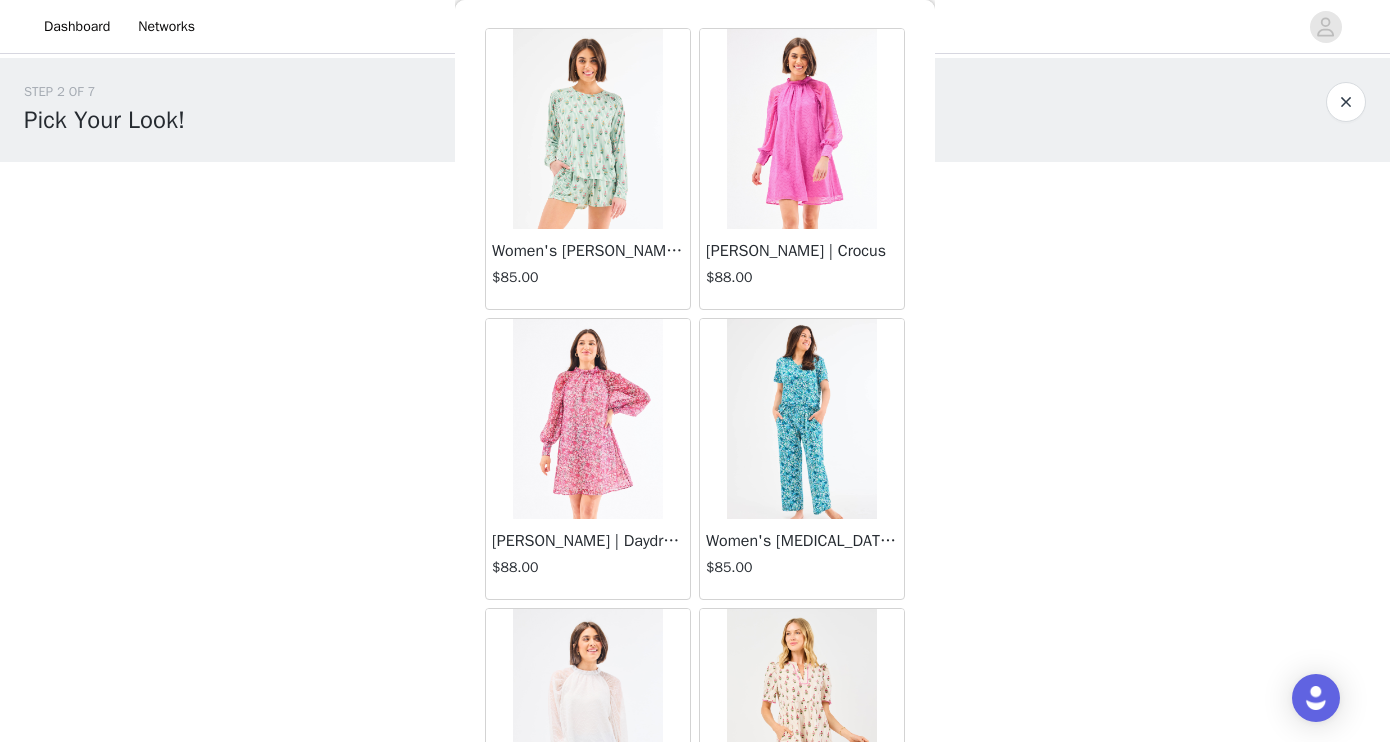 scroll, scrollTop: 75, scrollLeft: 0, axis: vertical 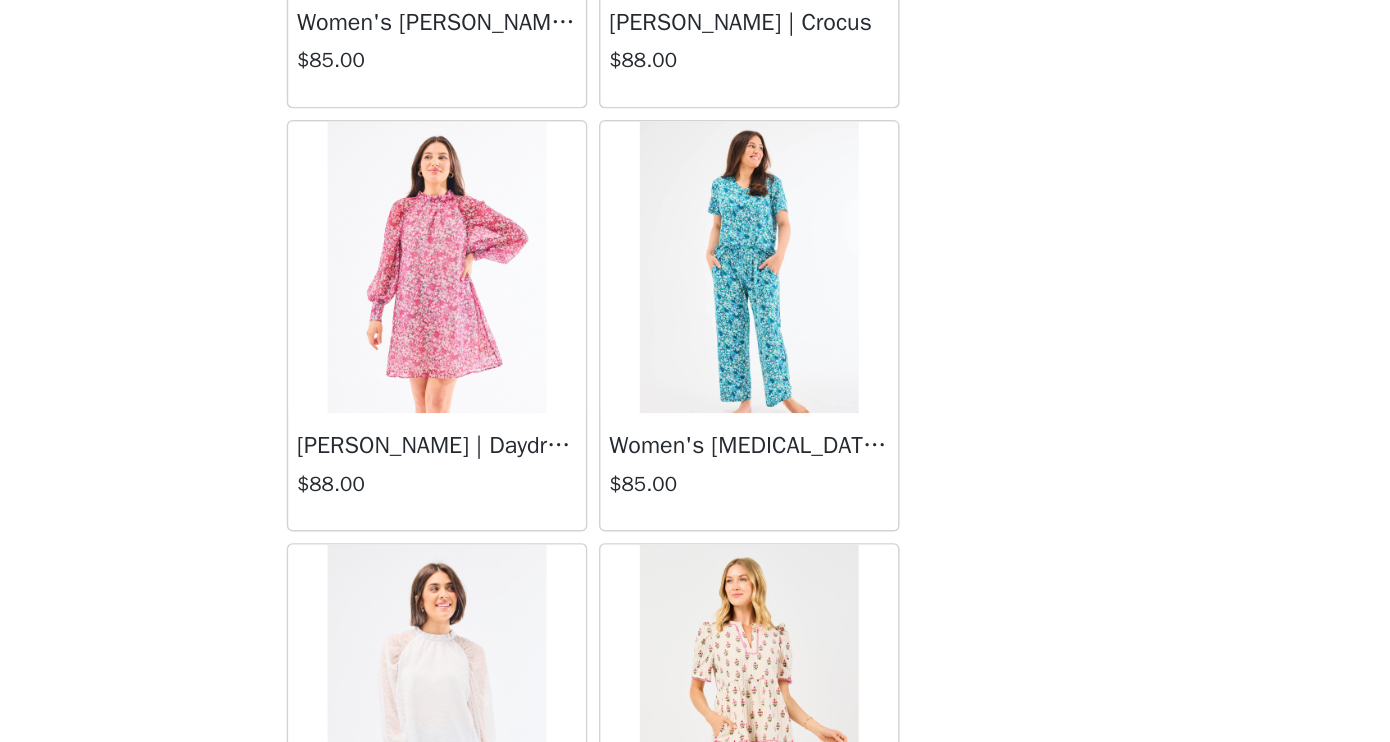 click on "Back       Women's [PERSON_NAME] Shorts Set | Cottage Stripes Green   $85.00       [PERSON_NAME] | Crocus   $88.00       [PERSON_NAME] Dress | Daydreaming Pink   $88.00       Women's [MEDICAL_DATA] Pants Set | Day Dreaming Blue   $85.00       [PERSON_NAME] Top | Marshmallow   $75.00       [PERSON_NAME] | Cottage Stripes Tan   $88.00       Women's [PERSON_NAME] Shorts Set | [PERSON_NAME] Blue   $85.00       [PERSON_NAME] Top | Floral Foulard Navy   $55.00       Women's [MEDICAL_DATA] Pants Set | Floral Foulard Pink   $85.00       [PERSON_NAME] Top | Daydreaming Pink   $75.00   Out of Stock     [PERSON_NAME] | Glow Over Blue   $75.00       [PERSON_NAME] | [PERSON_NAME]   $88.00       [PERSON_NAME] Top | Crocus   $75.00       [PERSON_NAME] | Floral Foulard Pink   $75.00       [PERSON_NAME] | Stay Polished   $75.00       Monroe Top | Floral Foulard Pink   $65.00       Monroe Top | Doeskin   $65.00       Monroe Top | Stay Polished   $65.00       Lainey Top | Secret Garden   $55.00       Lainey Top | Reflecting Pool Green   $55.00       [PERSON_NAME] | Glow Over Blue   $75.00         $90.00" at bounding box center (695, 371) 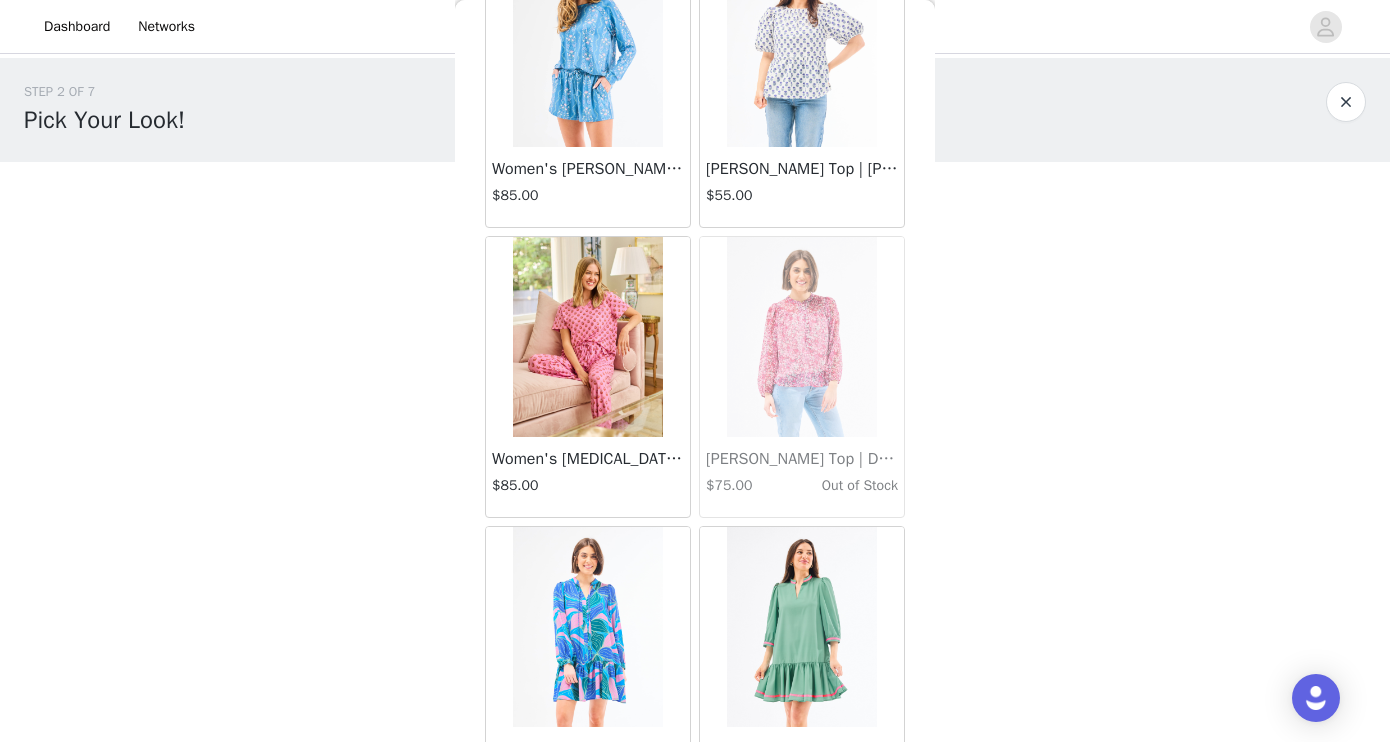 scroll, scrollTop: 659, scrollLeft: 0, axis: vertical 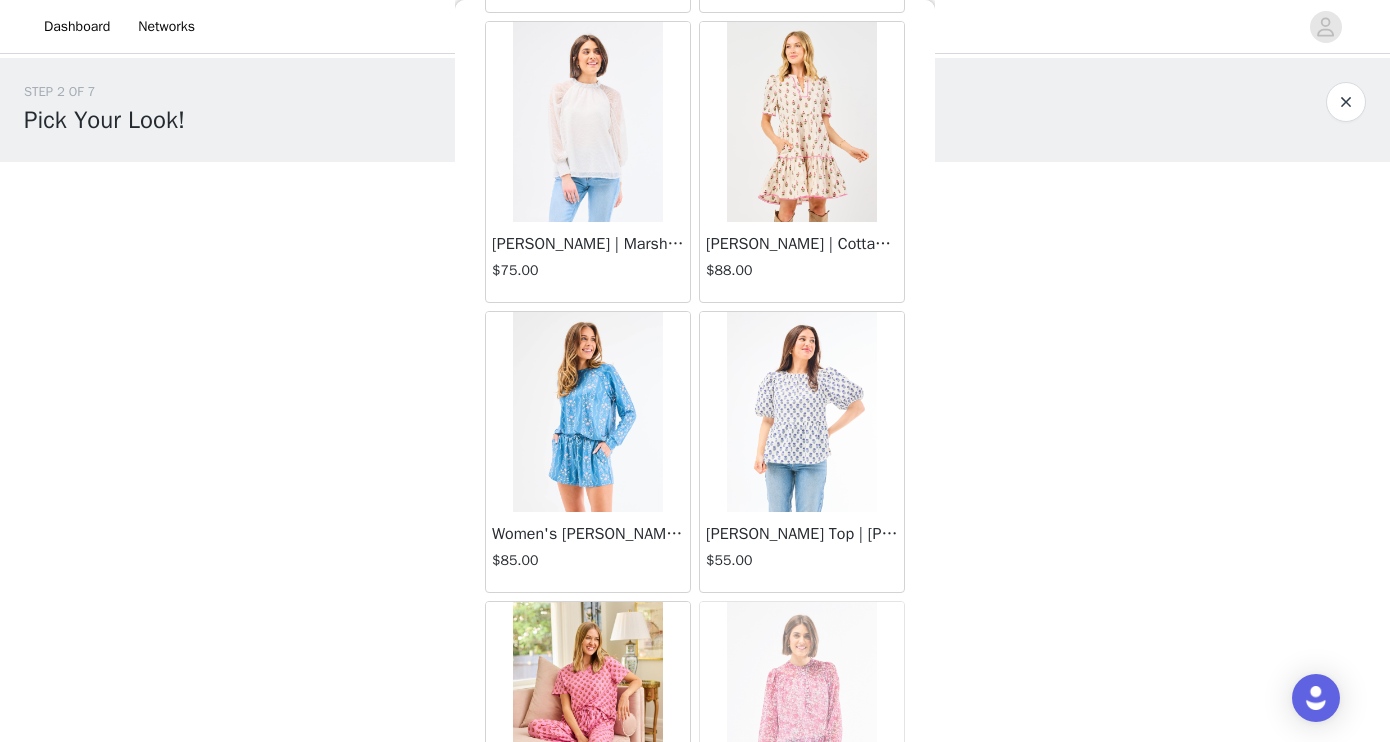 click at bounding box center [802, 122] 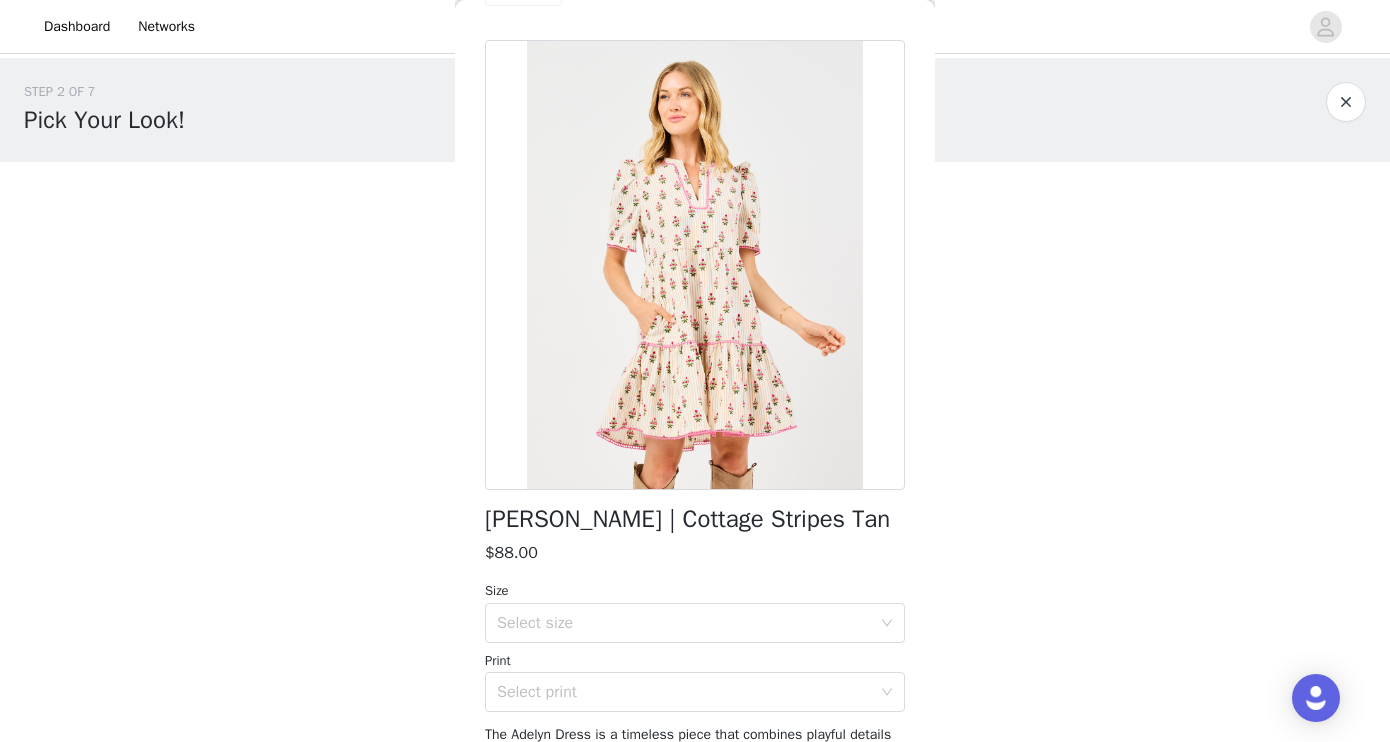 scroll, scrollTop: 441, scrollLeft: 0, axis: vertical 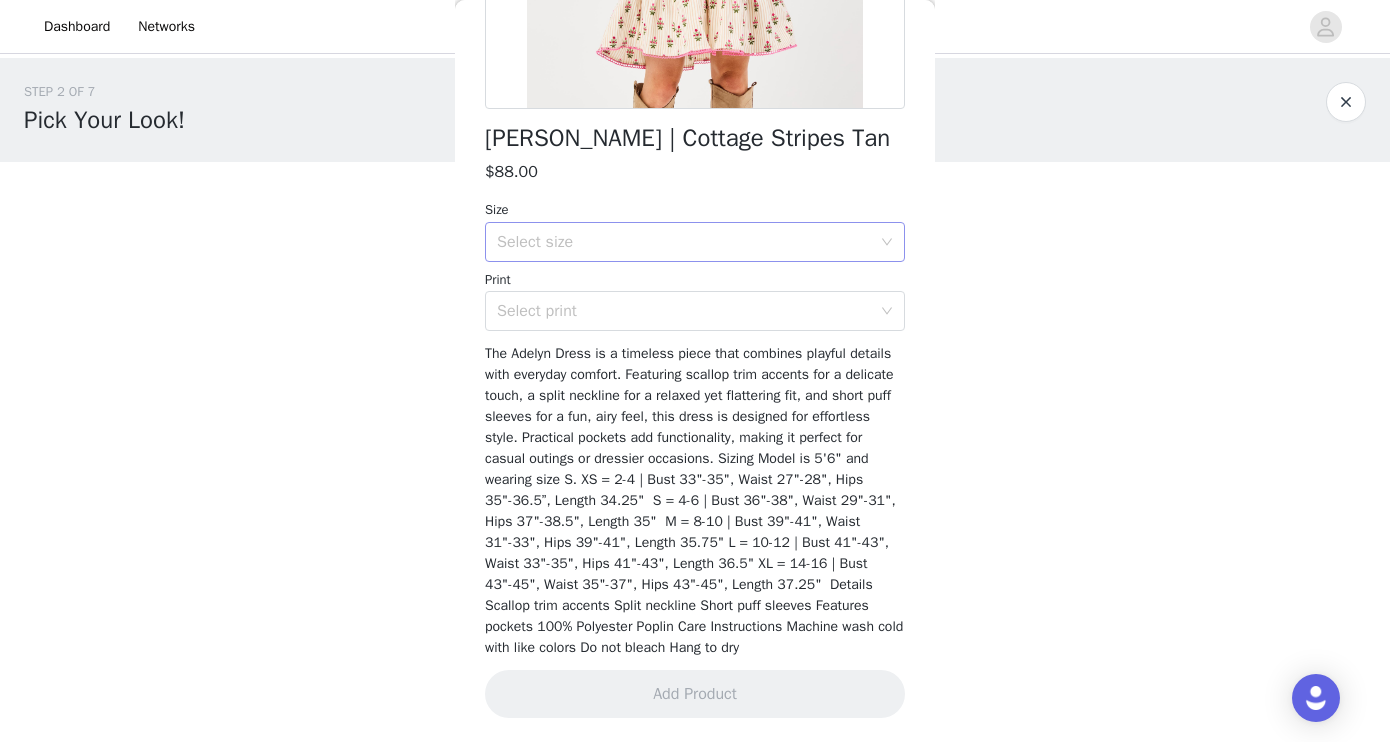 click on "Select size" at bounding box center [684, 242] 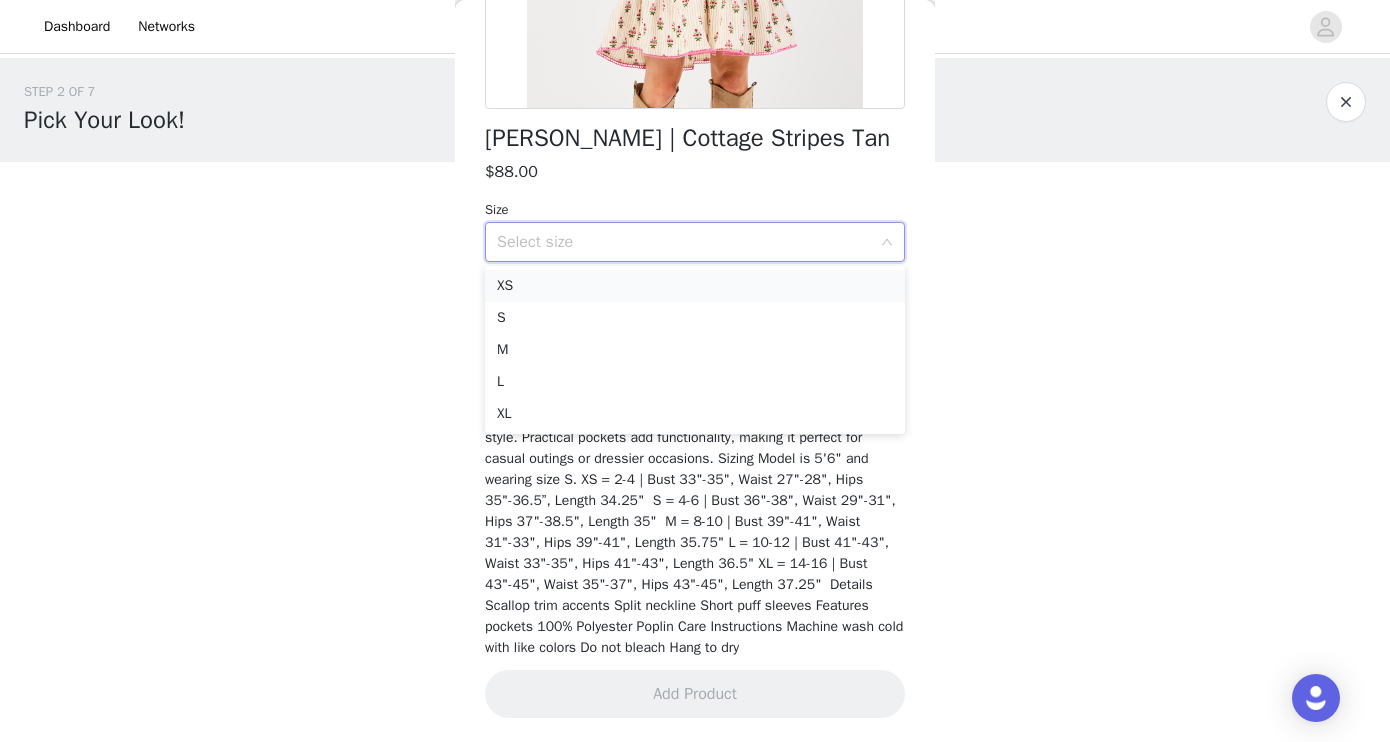 click on "XS" at bounding box center [695, 286] 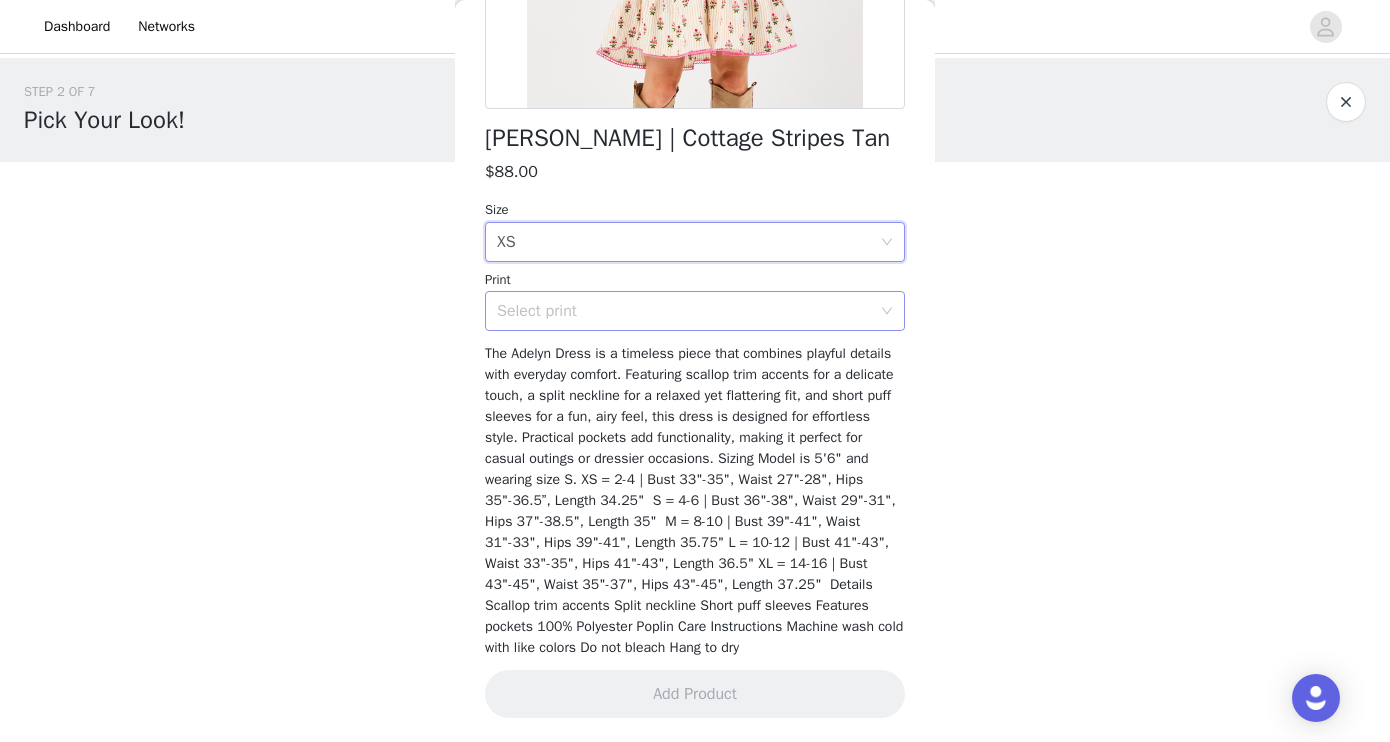 click on "Select print" at bounding box center [684, 311] 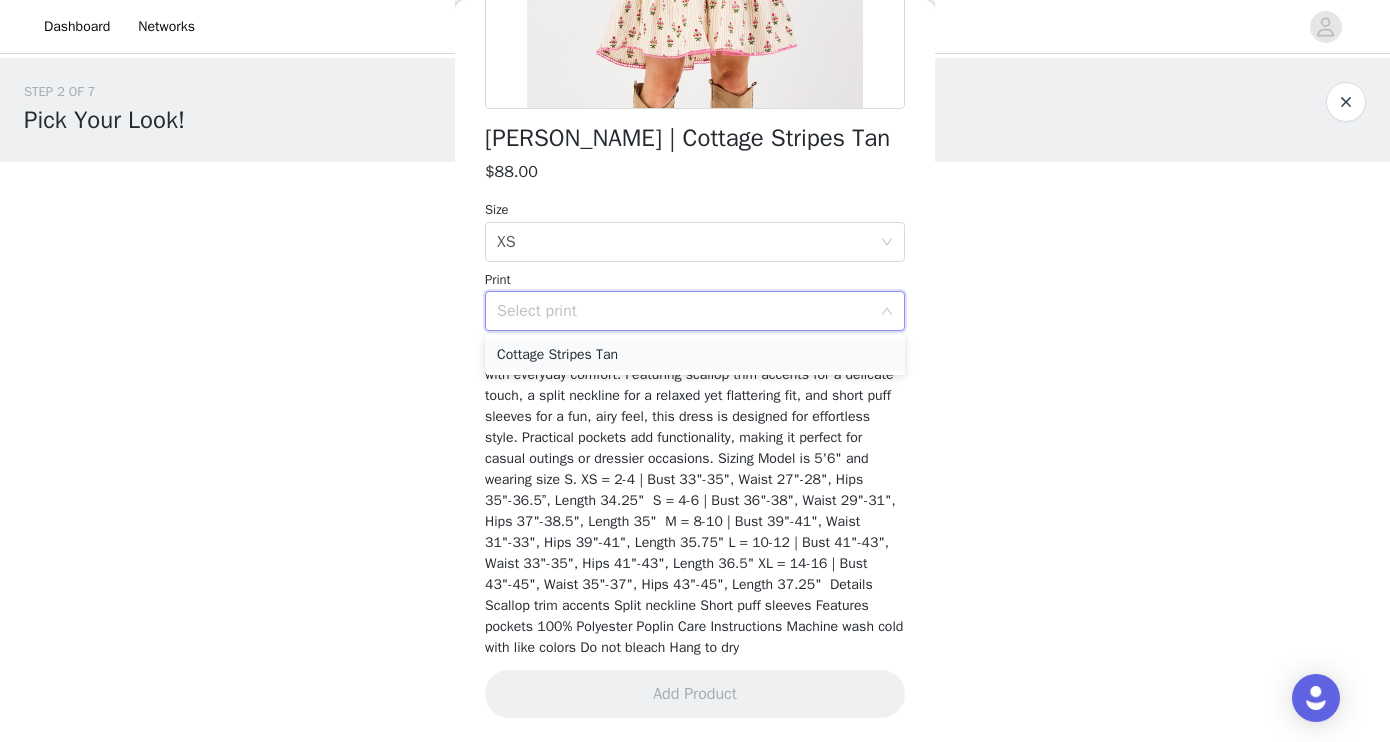 click on "Cottage Stripes Tan" at bounding box center [695, 355] 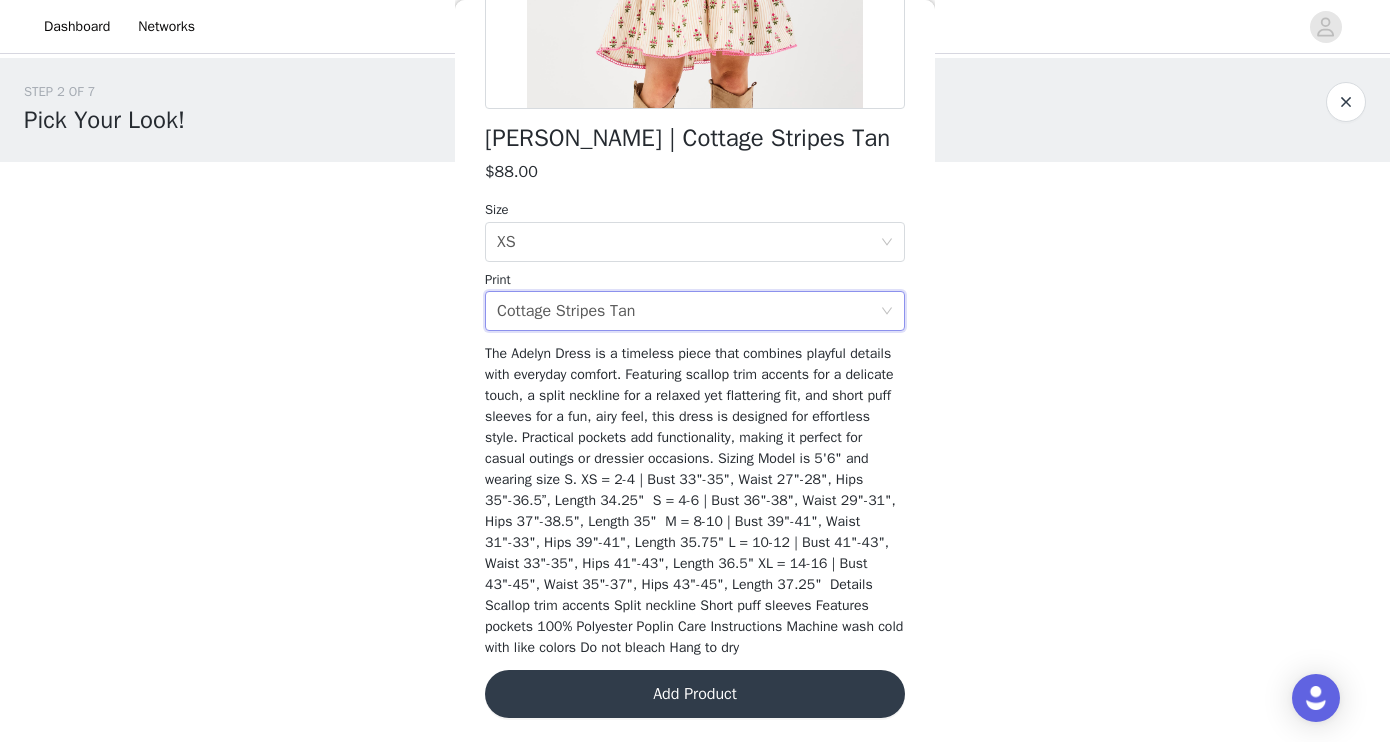 click on "Add Product" at bounding box center [695, 694] 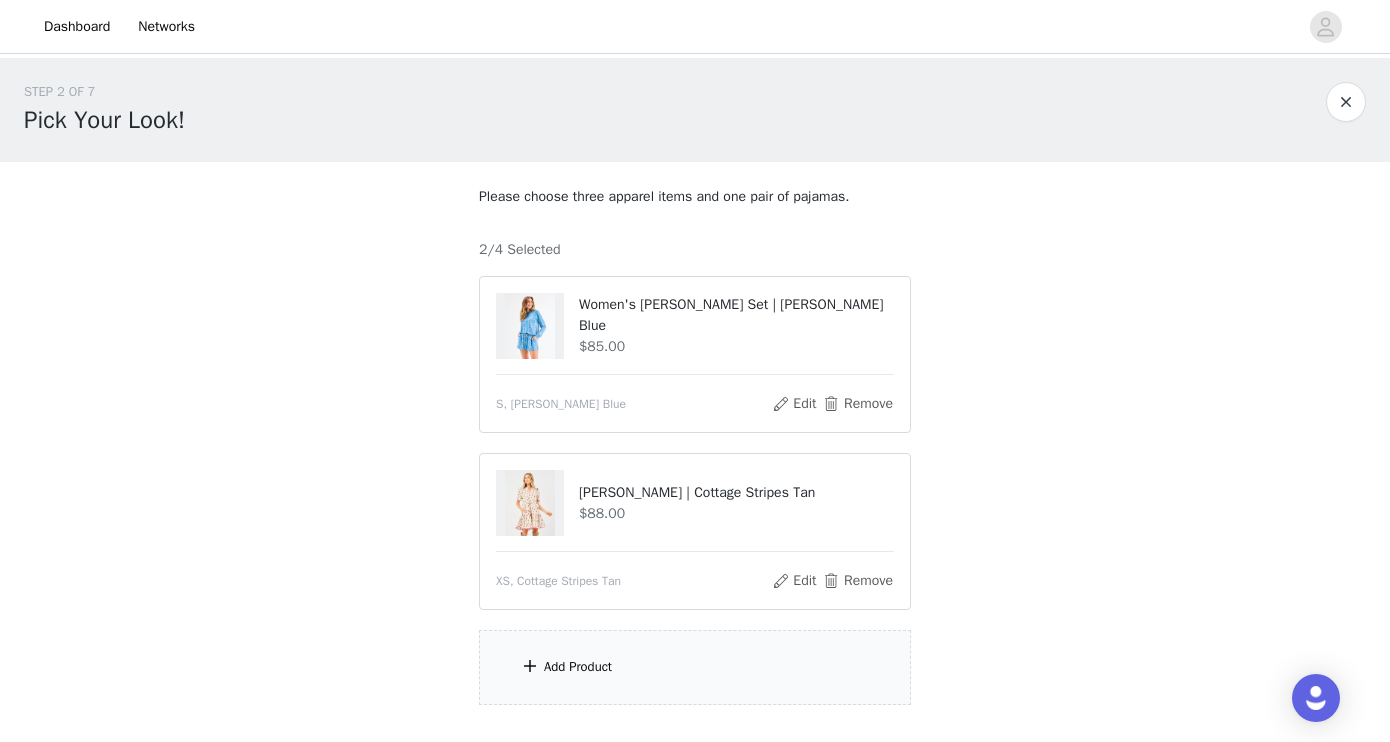 click on "Add Product" at bounding box center (695, 667) 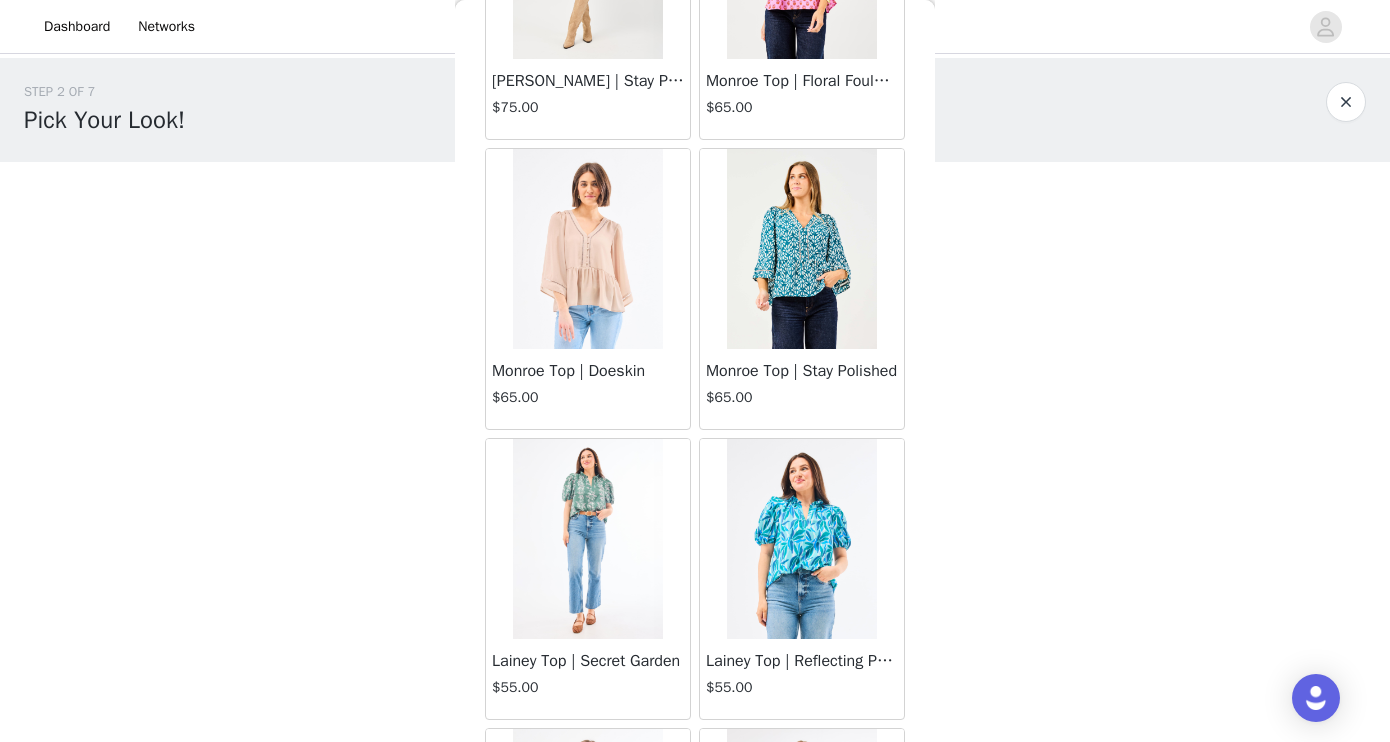scroll, scrollTop: 2442, scrollLeft: 0, axis: vertical 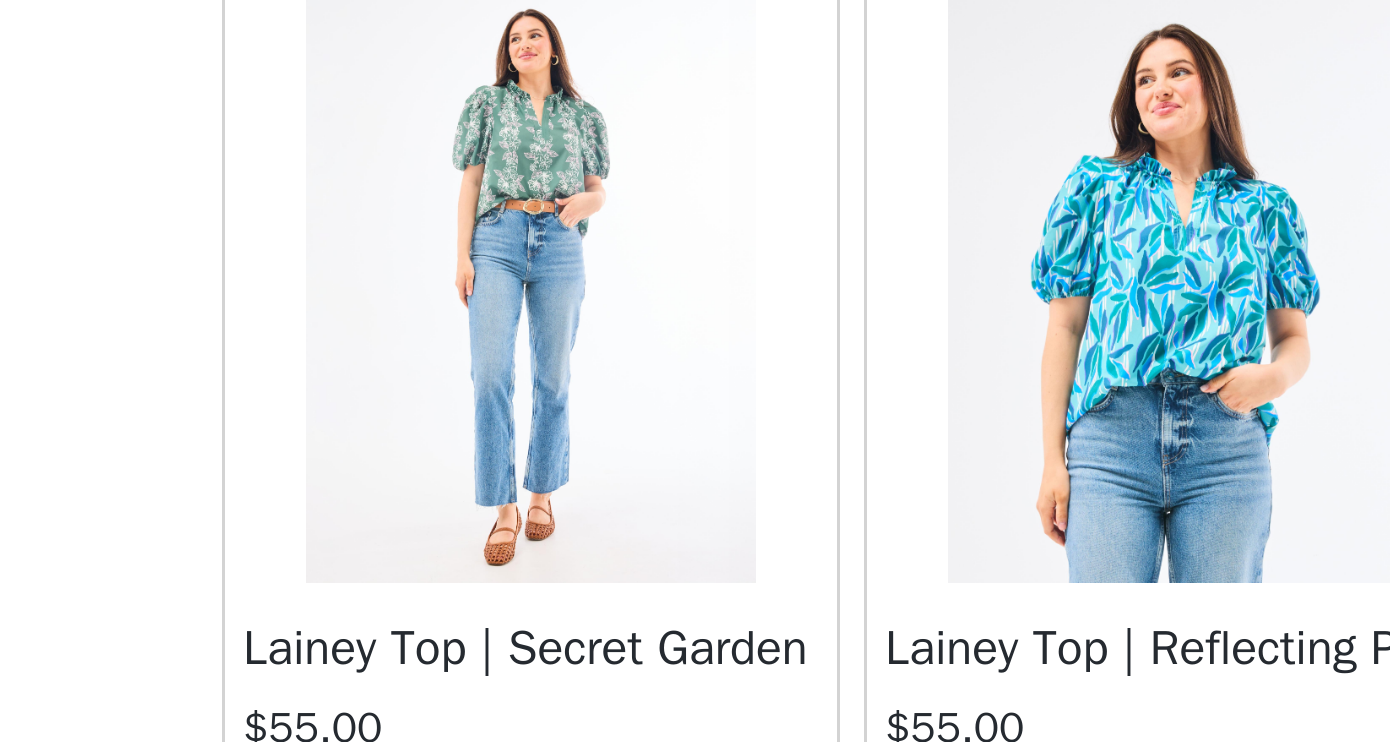 click at bounding box center [588, 369] 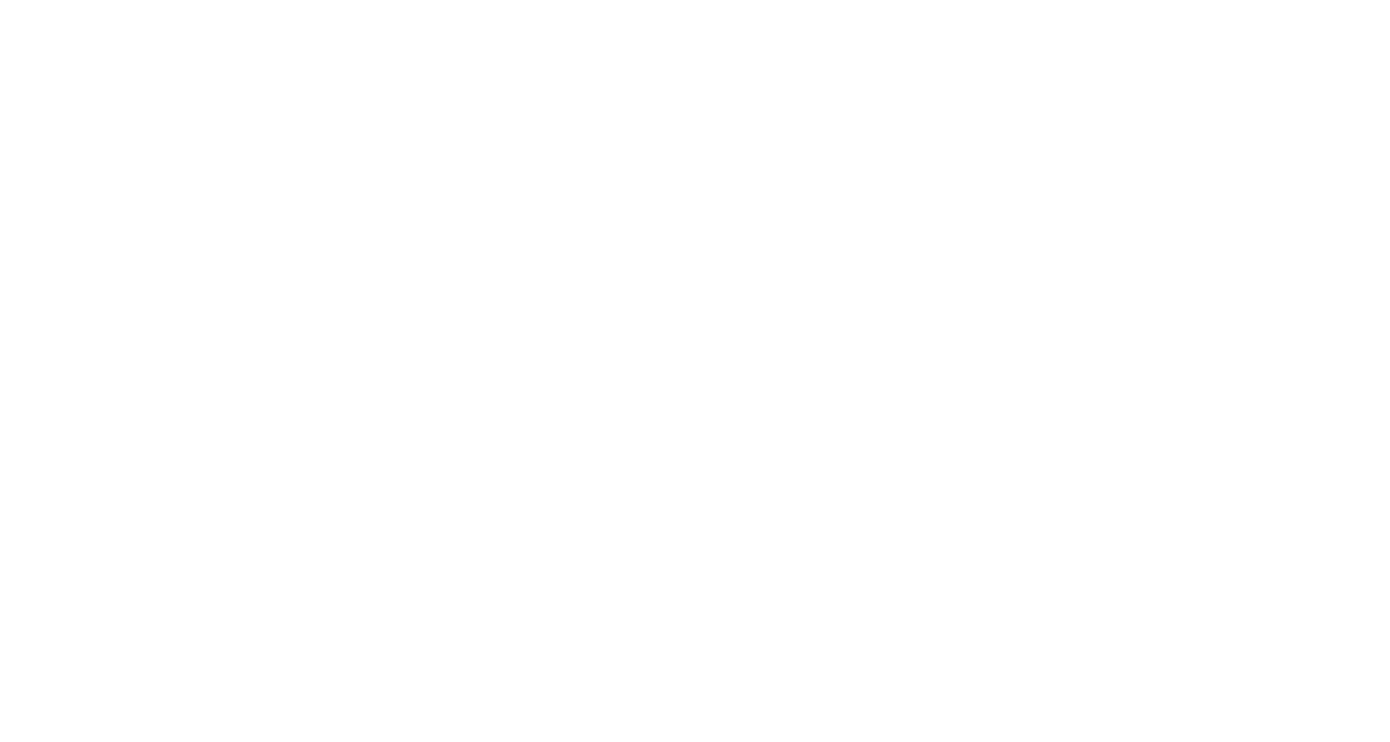 scroll, scrollTop: 329, scrollLeft: 0, axis: vertical 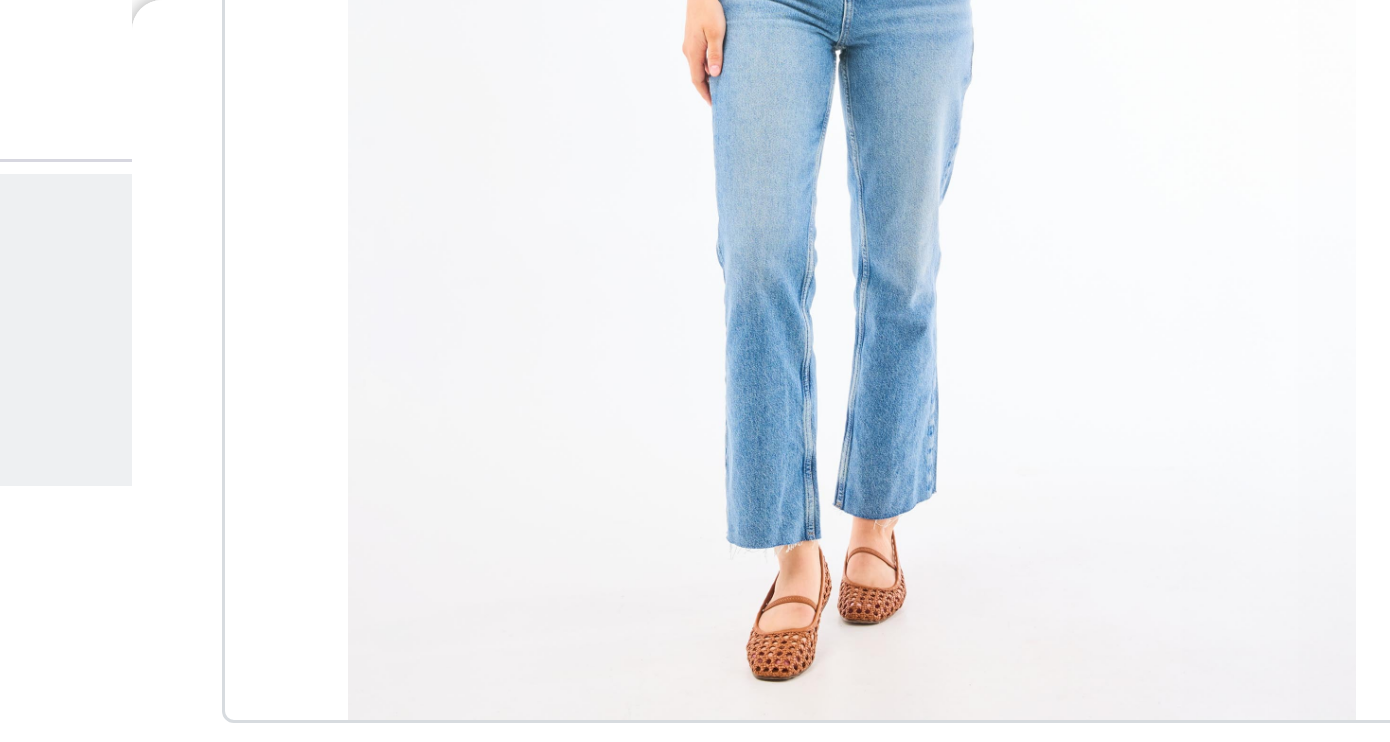 click at bounding box center [695, 16] 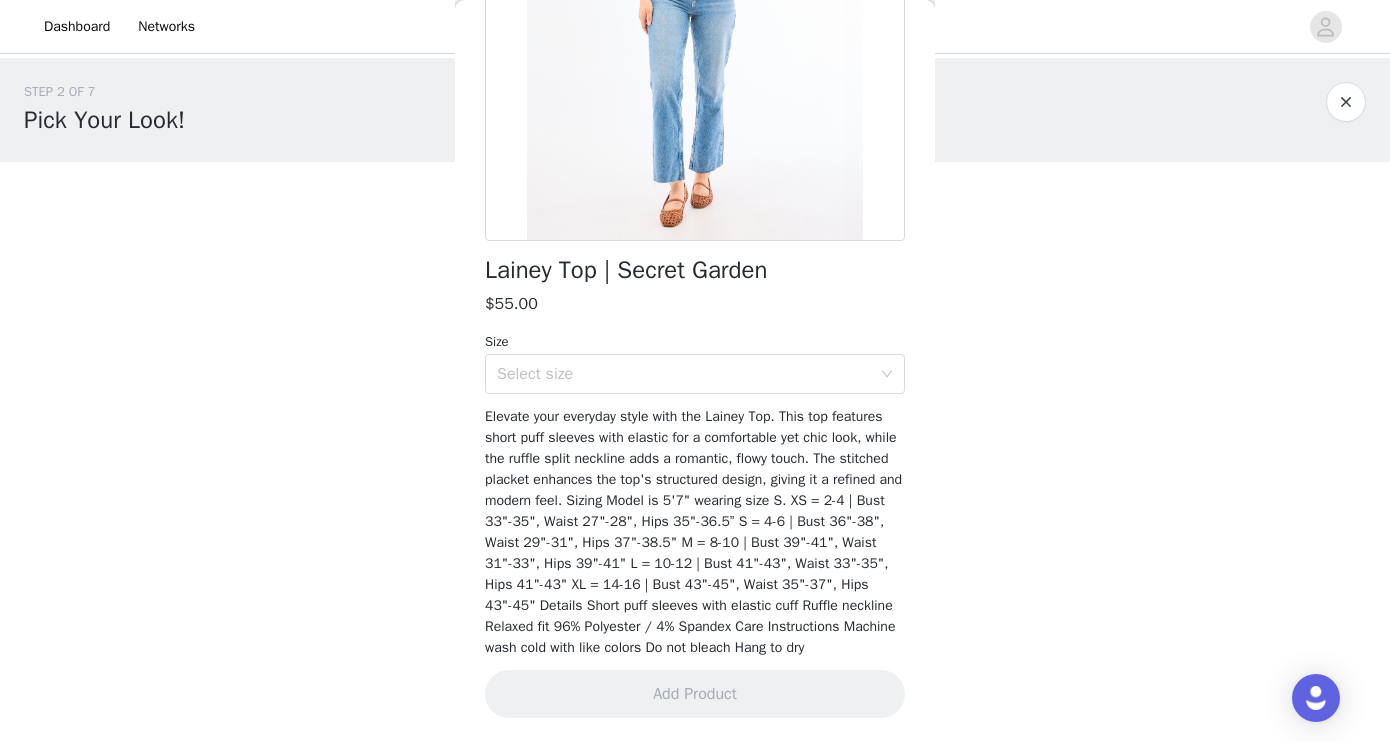 scroll, scrollTop: 0, scrollLeft: 0, axis: both 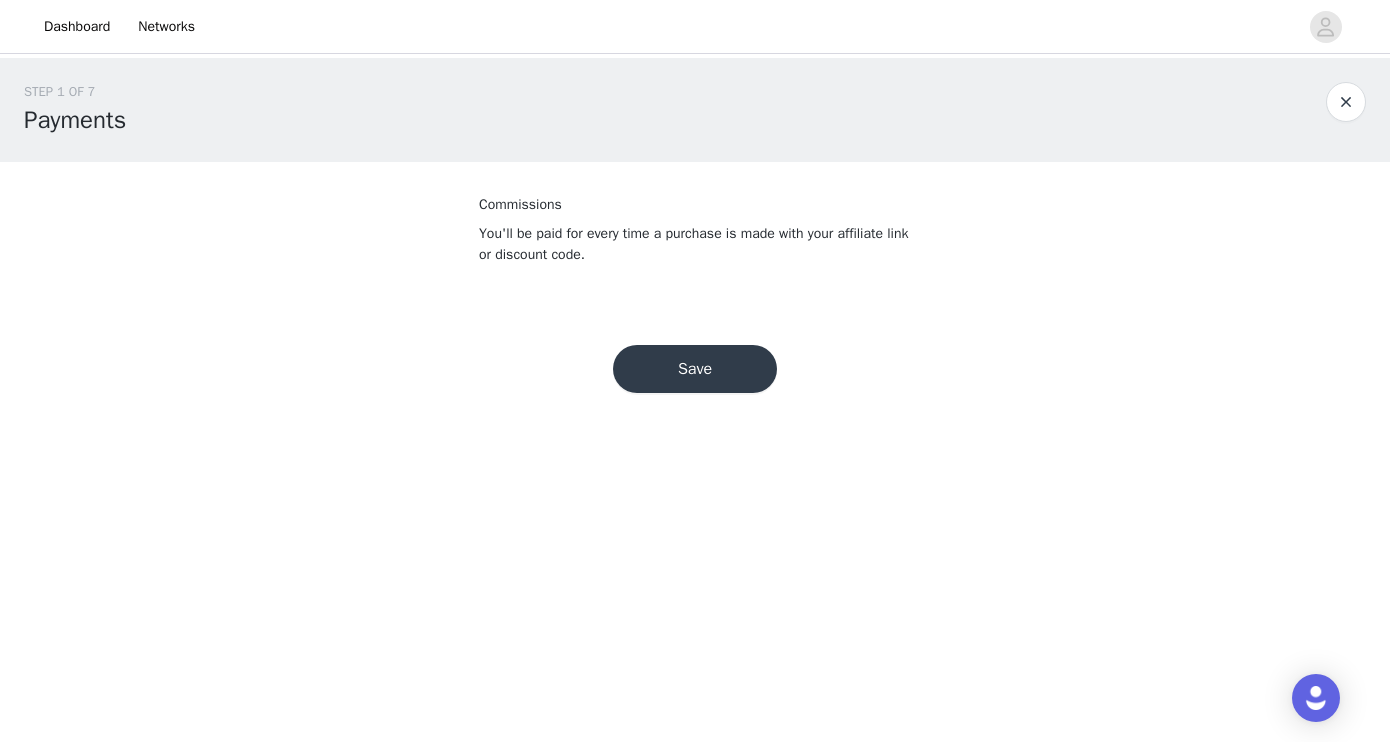 click on "Save" at bounding box center [695, 369] 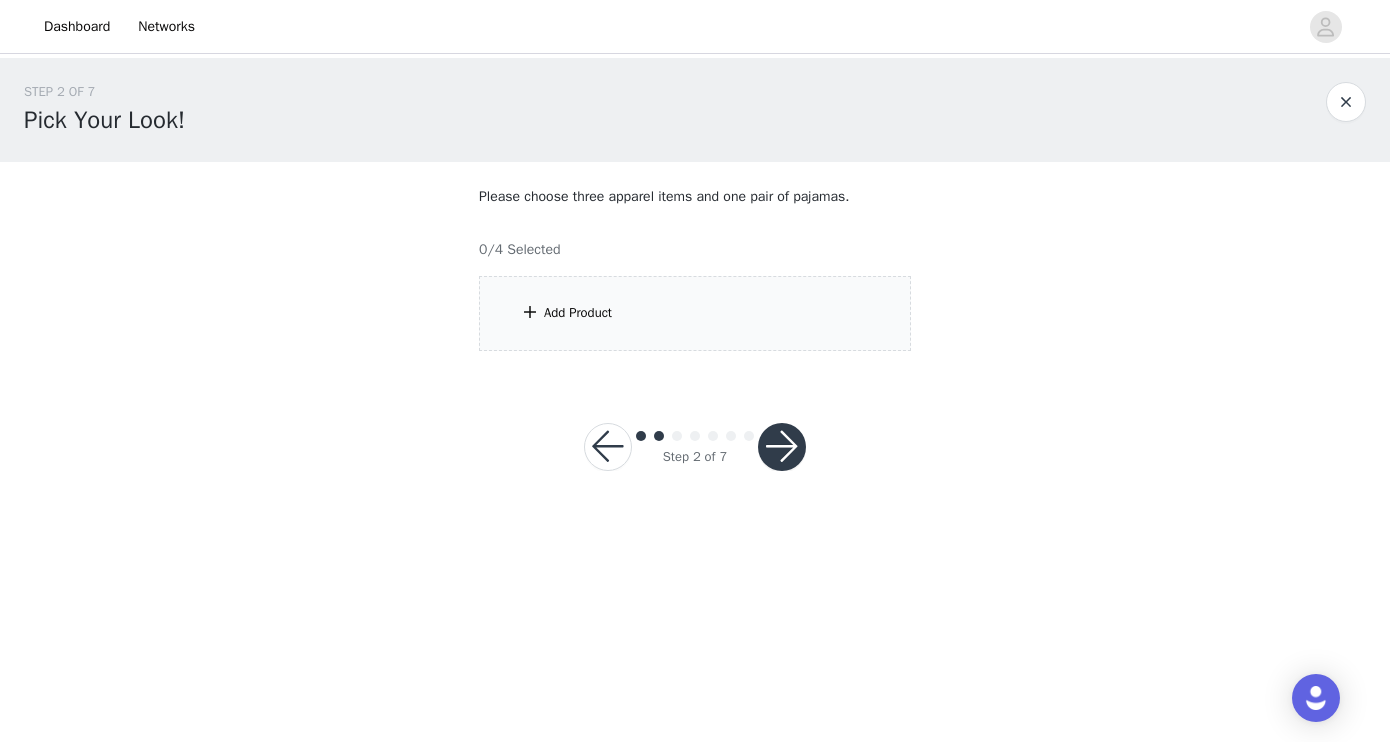 click at bounding box center (782, 447) 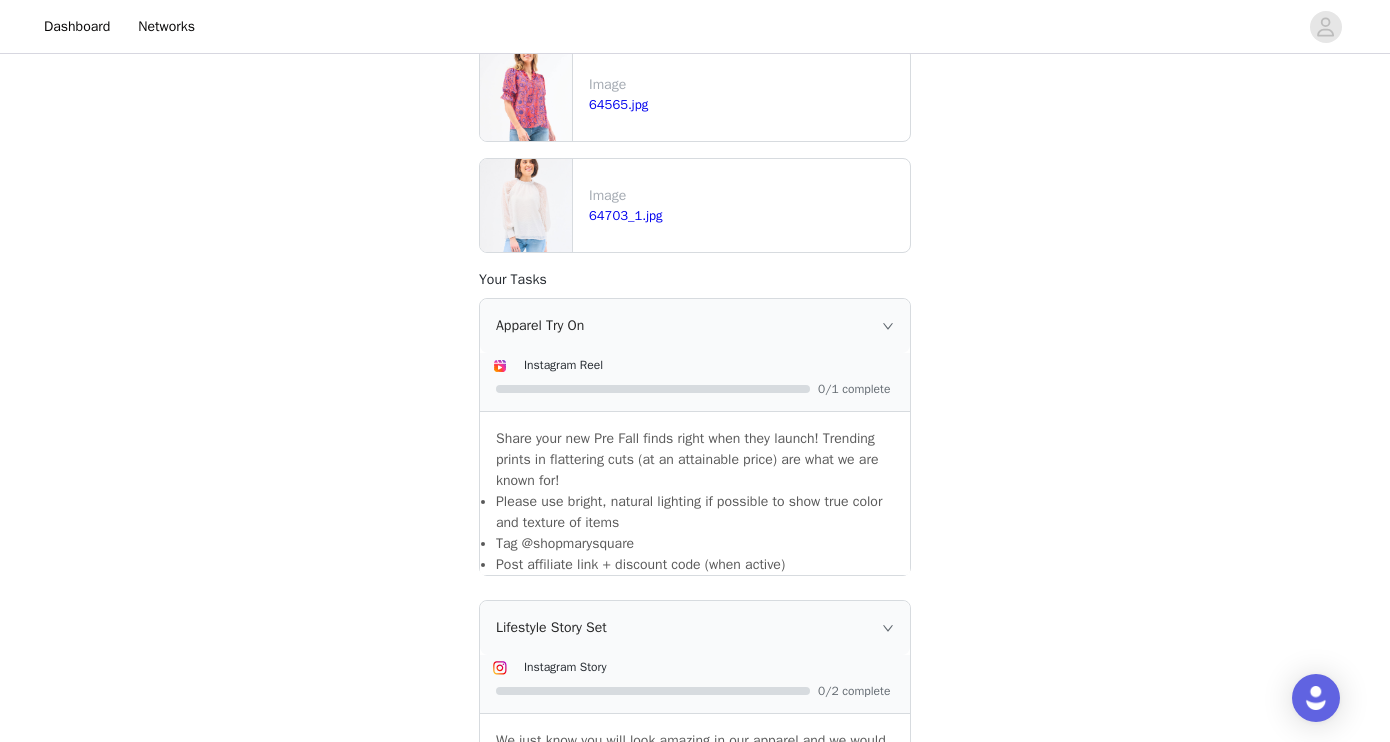 scroll, scrollTop: 696, scrollLeft: 0, axis: vertical 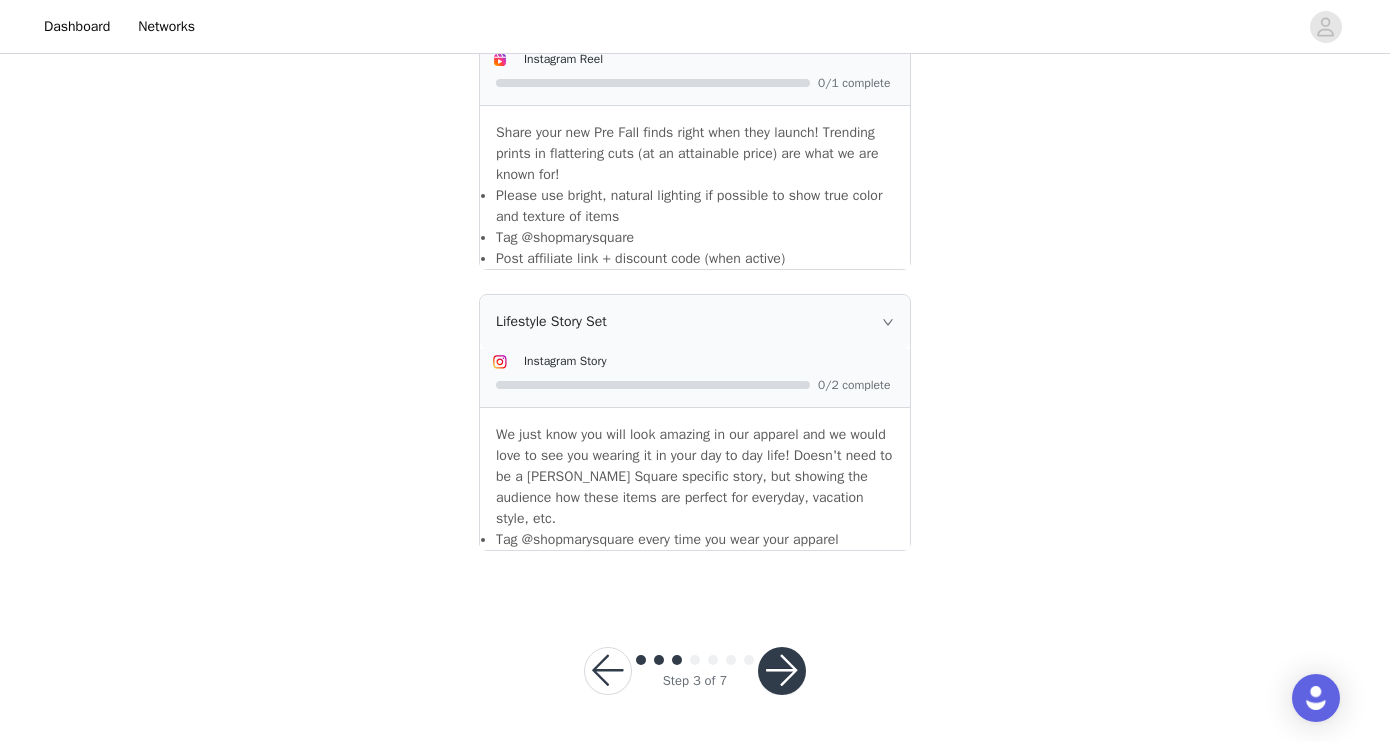 click at bounding box center (608, 671) 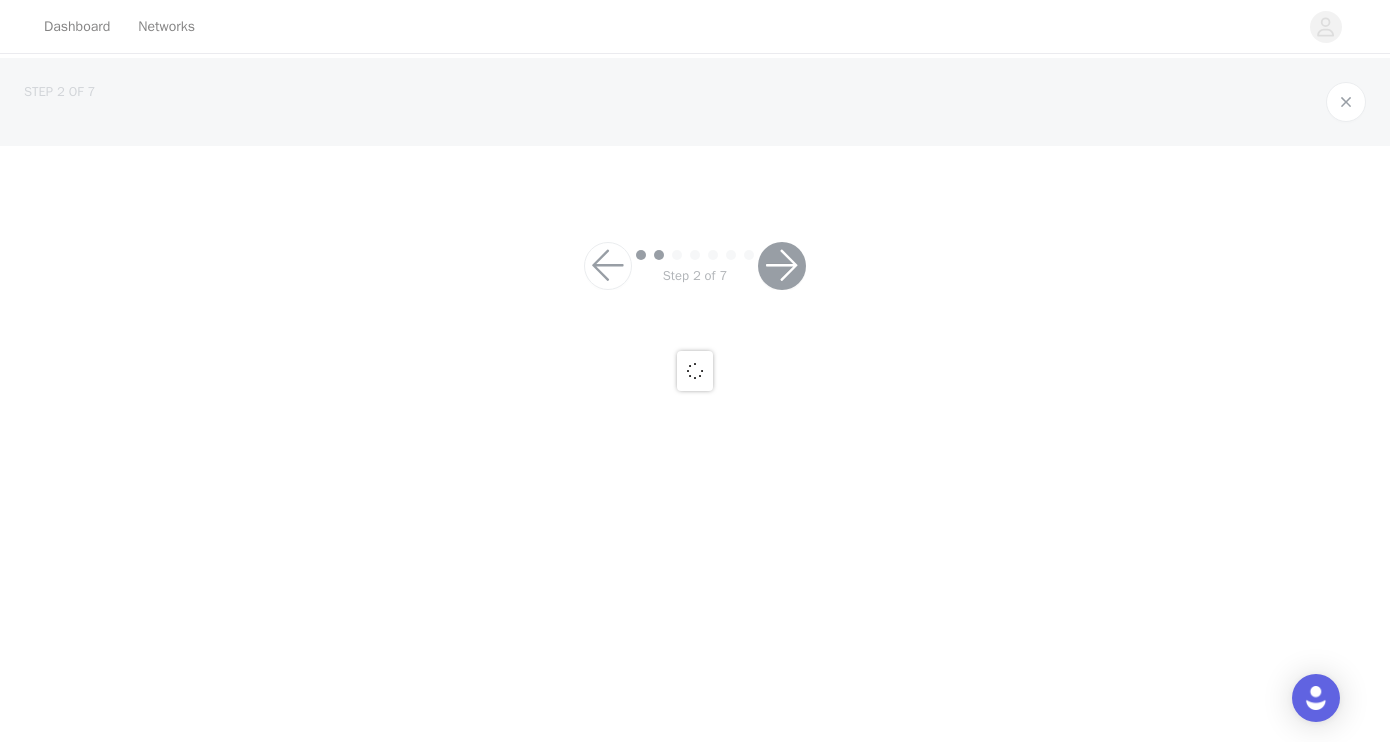 scroll, scrollTop: 0, scrollLeft: 0, axis: both 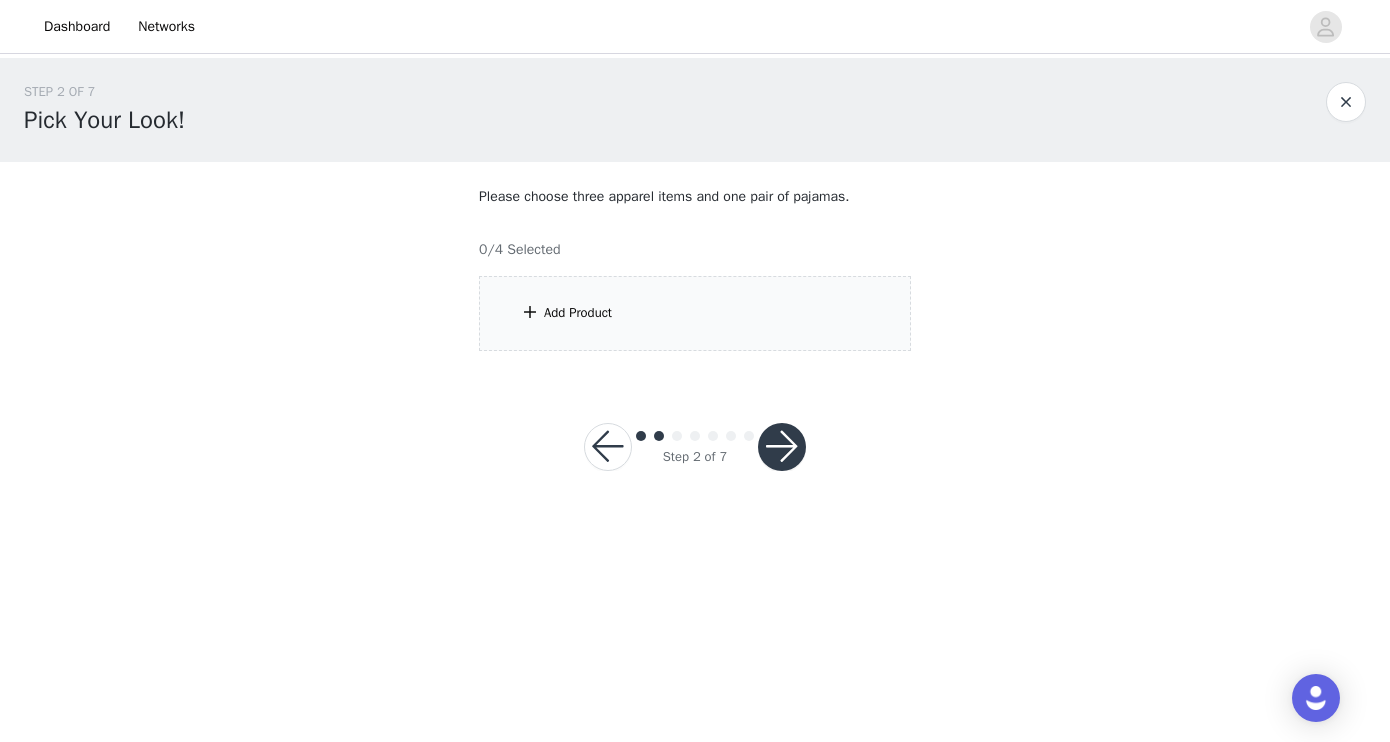 click on "Add Product" at bounding box center (578, 313) 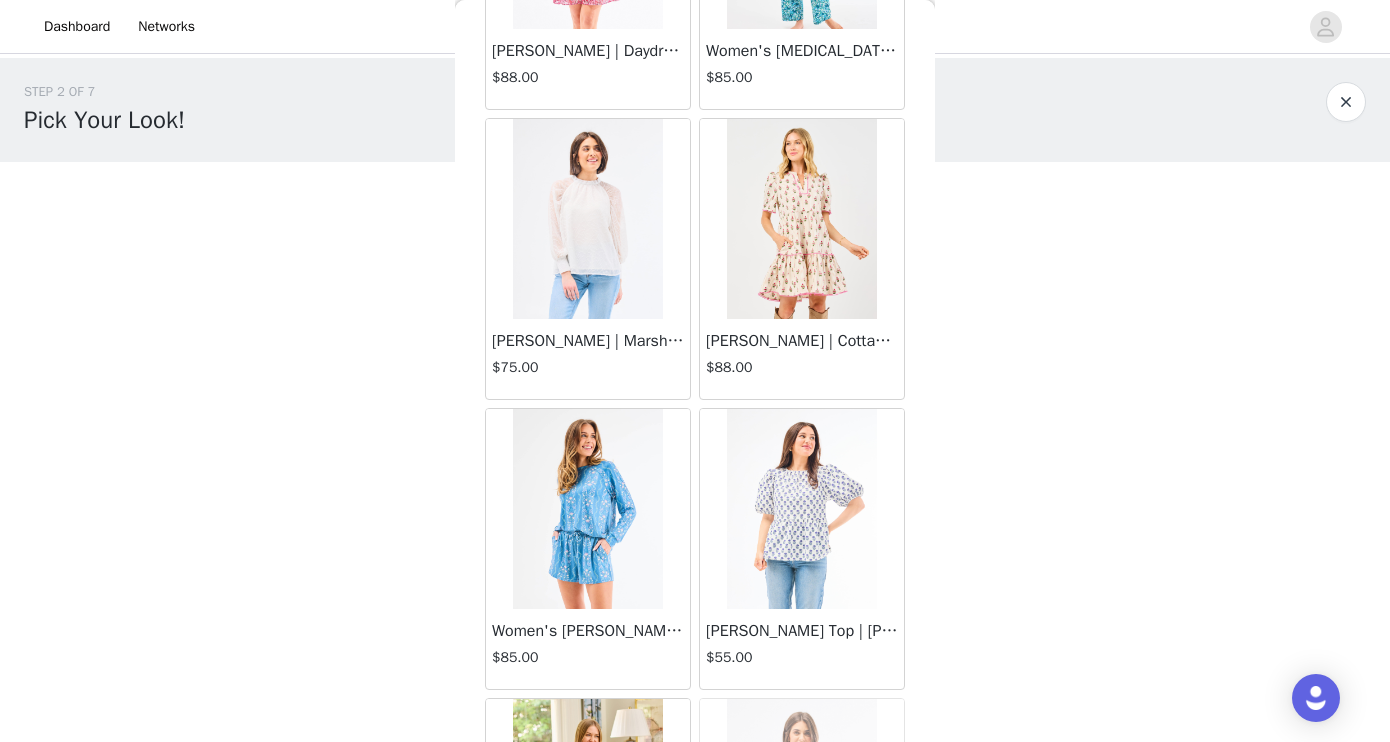 scroll, scrollTop: 615, scrollLeft: 0, axis: vertical 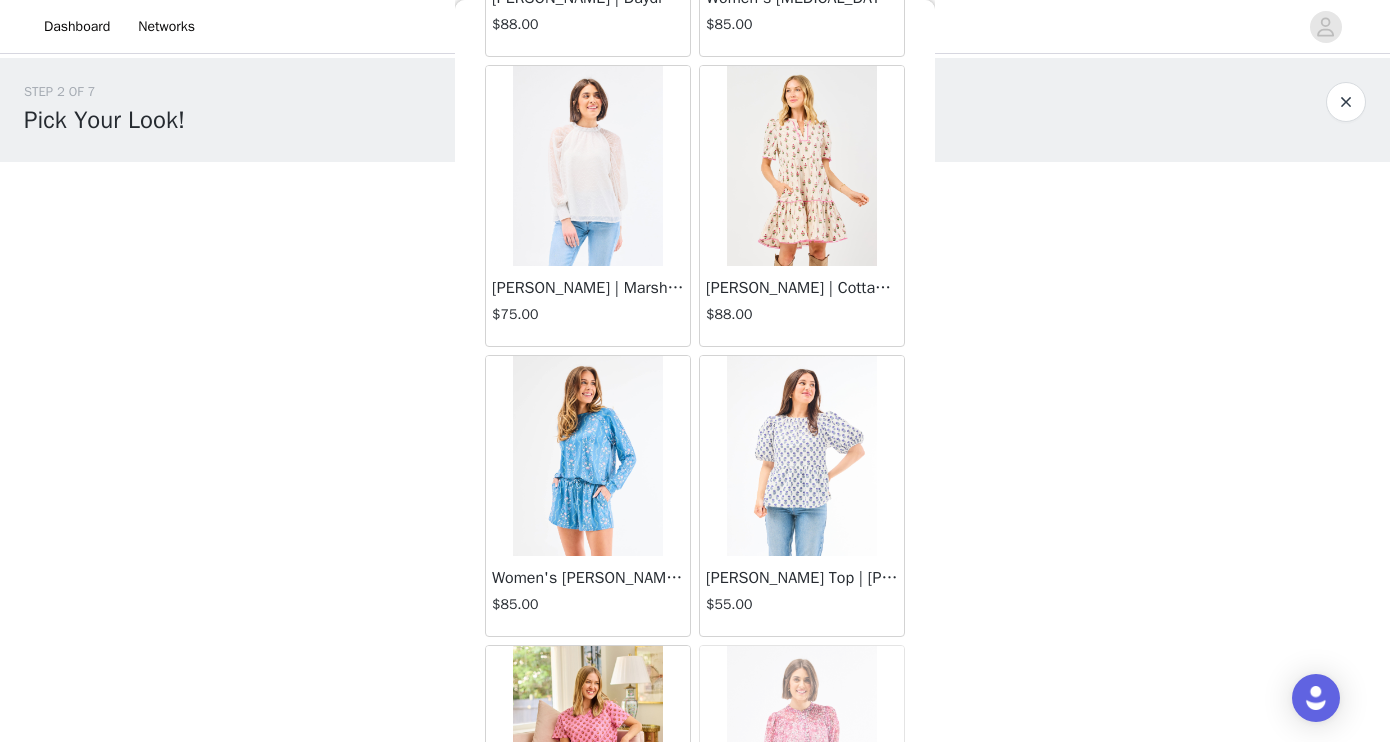 click at bounding box center [588, 456] 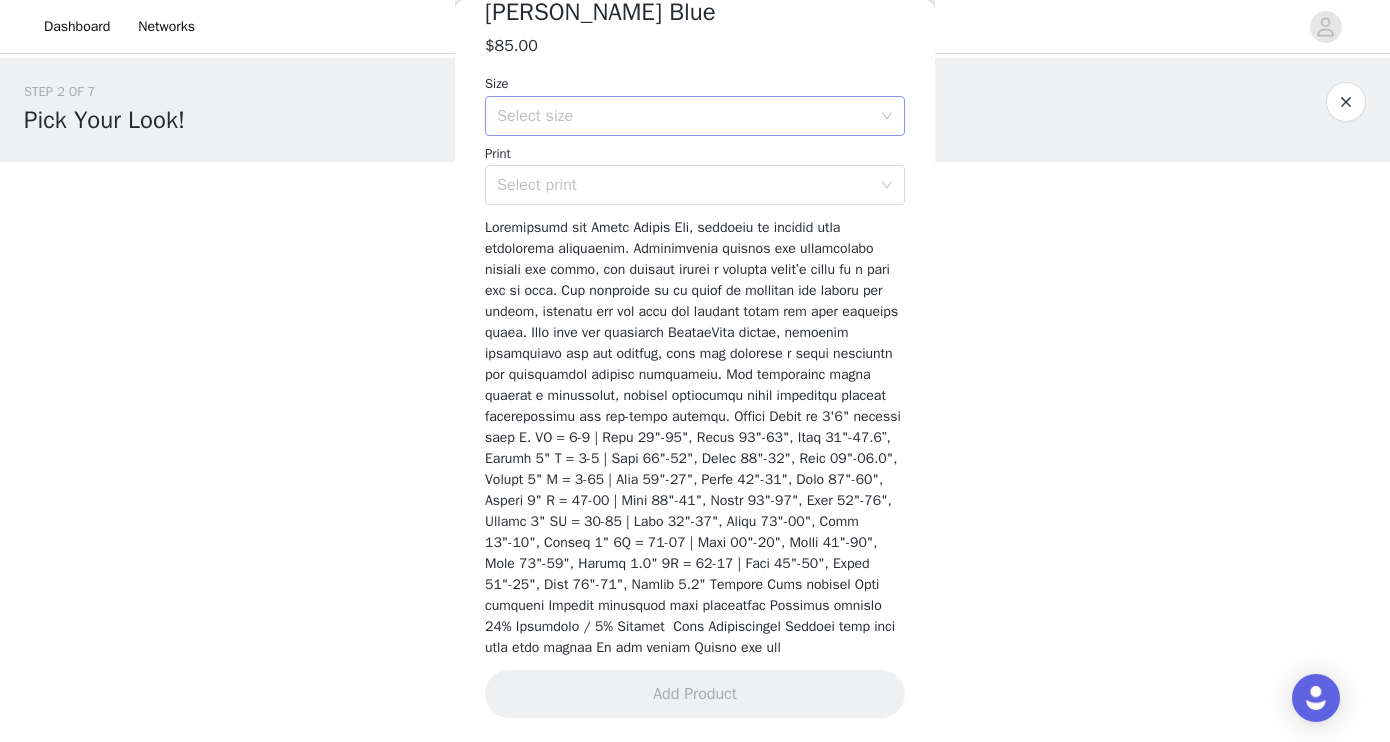 click on "Select size" at bounding box center [684, 116] 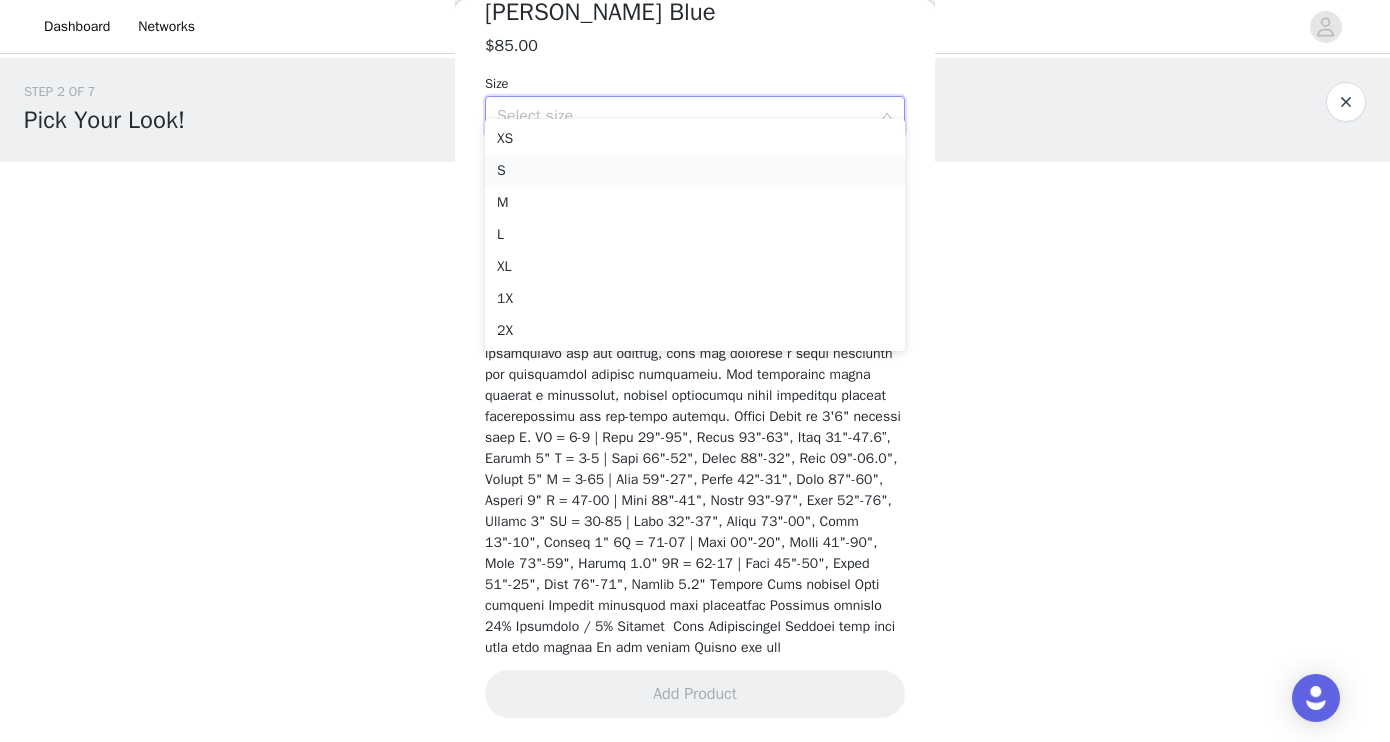 click on "S" at bounding box center [695, 171] 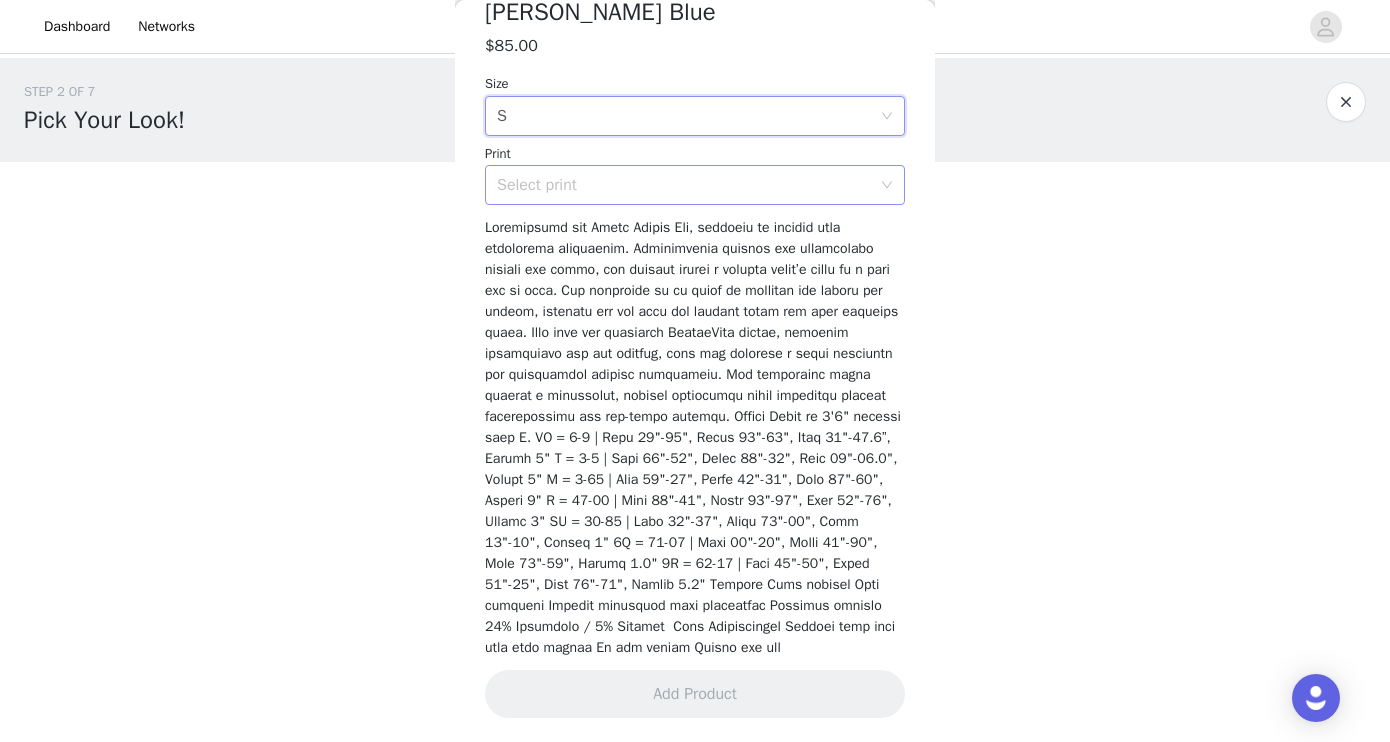 click on "Select print" at bounding box center (684, 185) 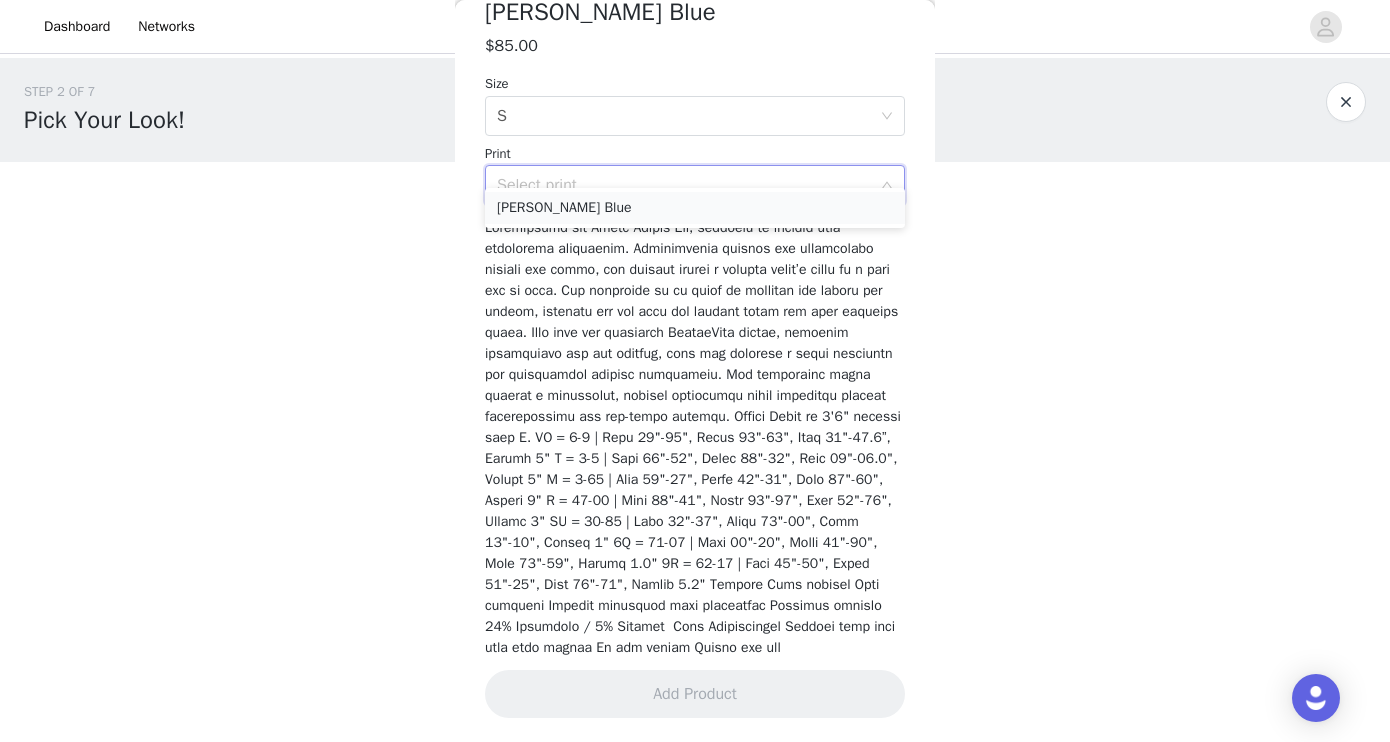 click on "[PERSON_NAME] Blue" at bounding box center (695, 208) 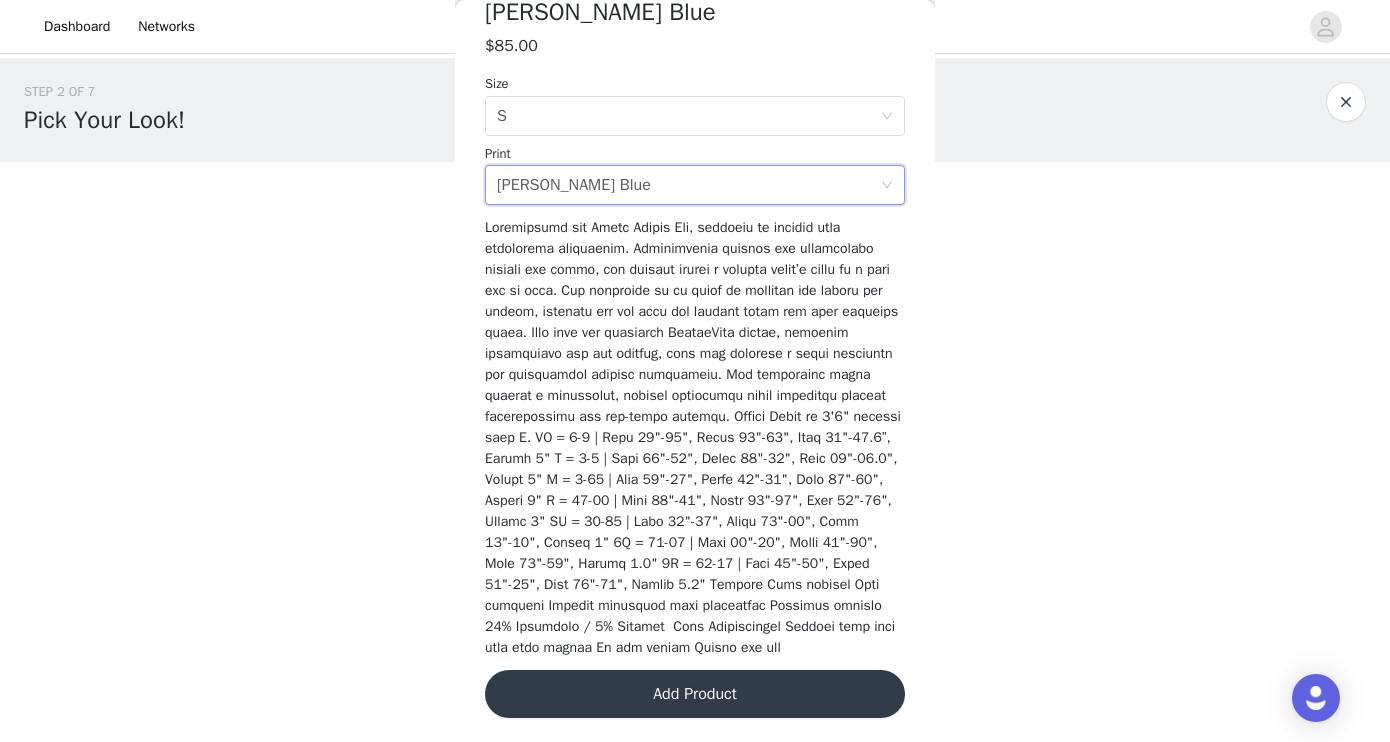 click on "Add Product" at bounding box center (695, 694) 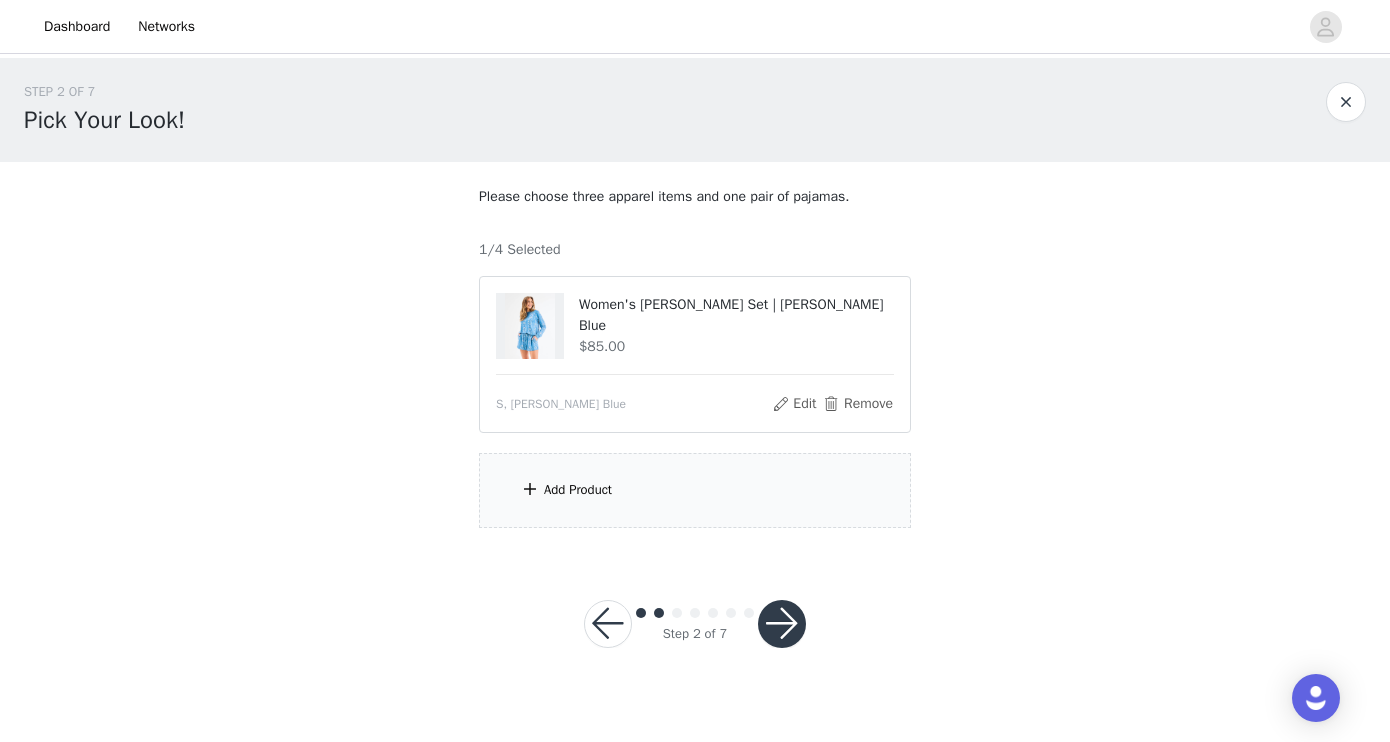 click on "Add Product" at bounding box center (578, 490) 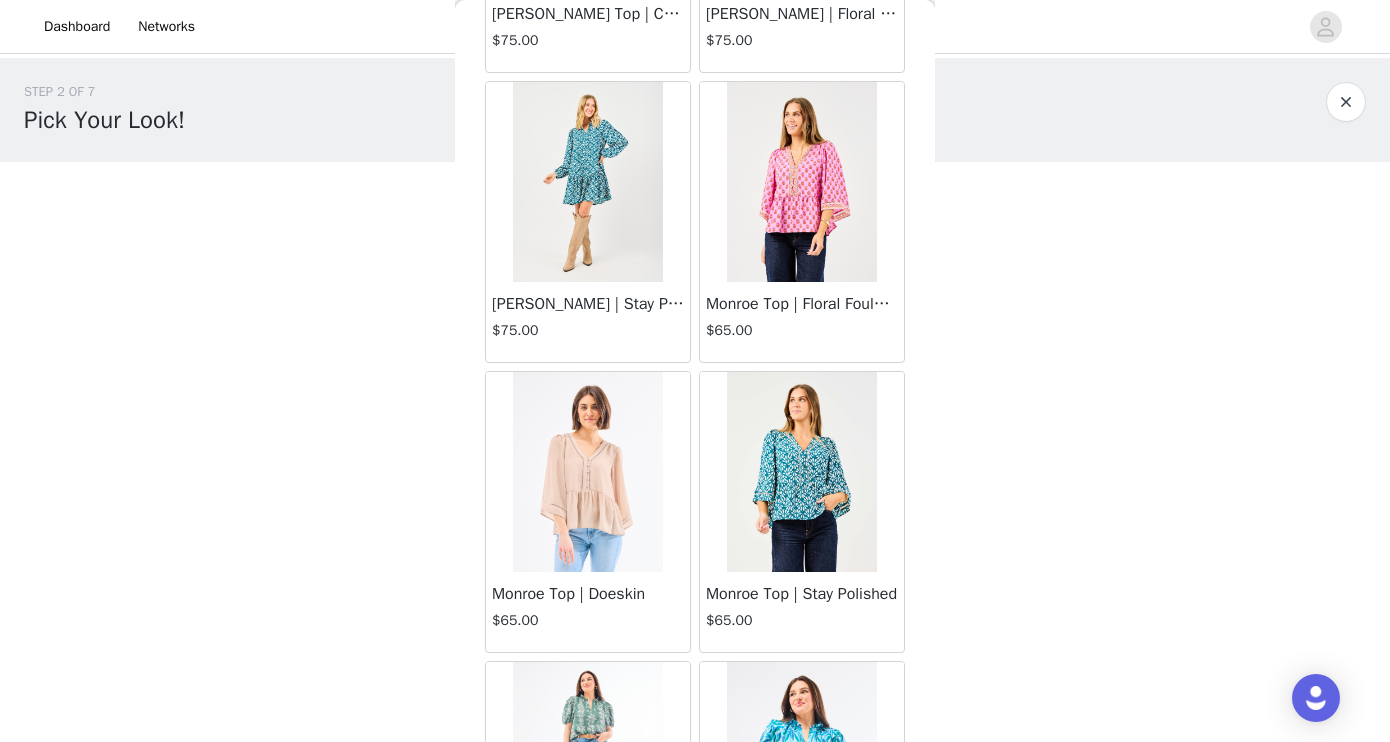 scroll, scrollTop: 1845, scrollLeft: 0, axis: vertical 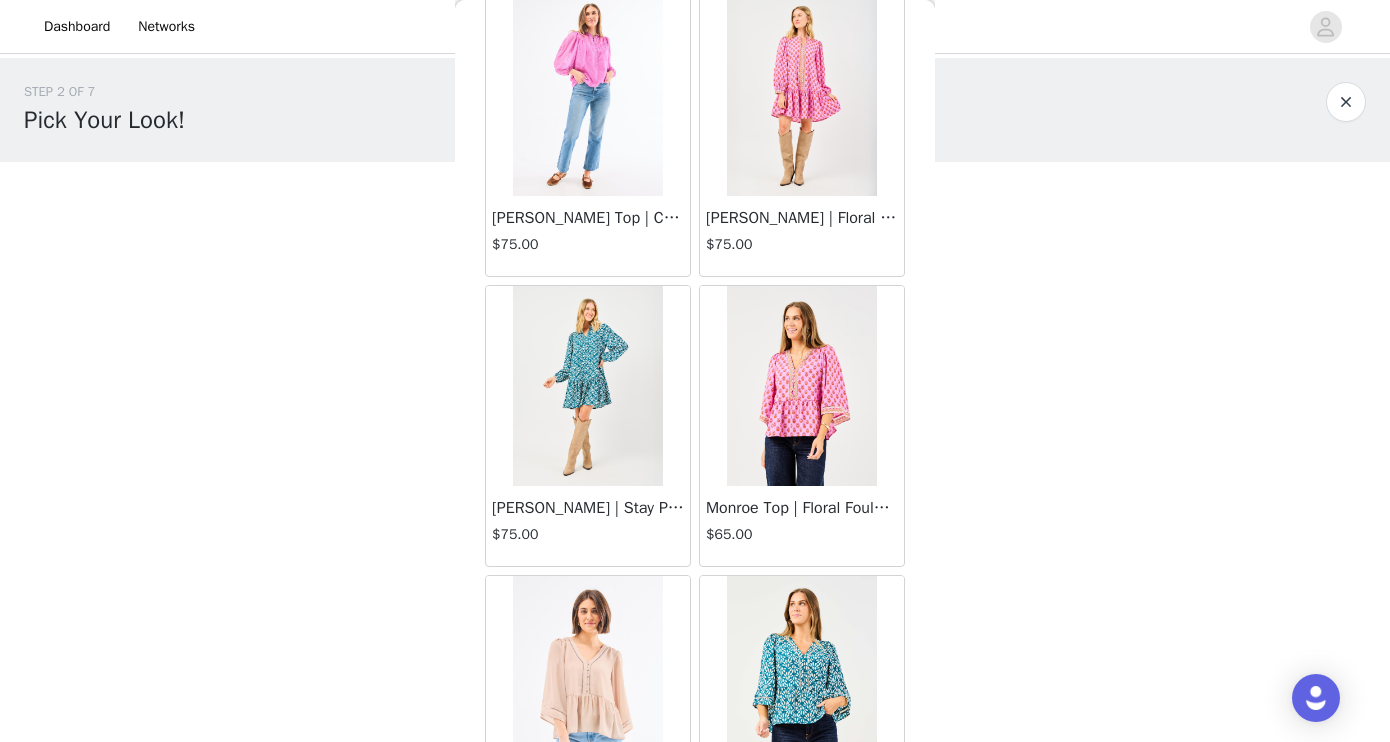 click at bounding box center [588, 96] 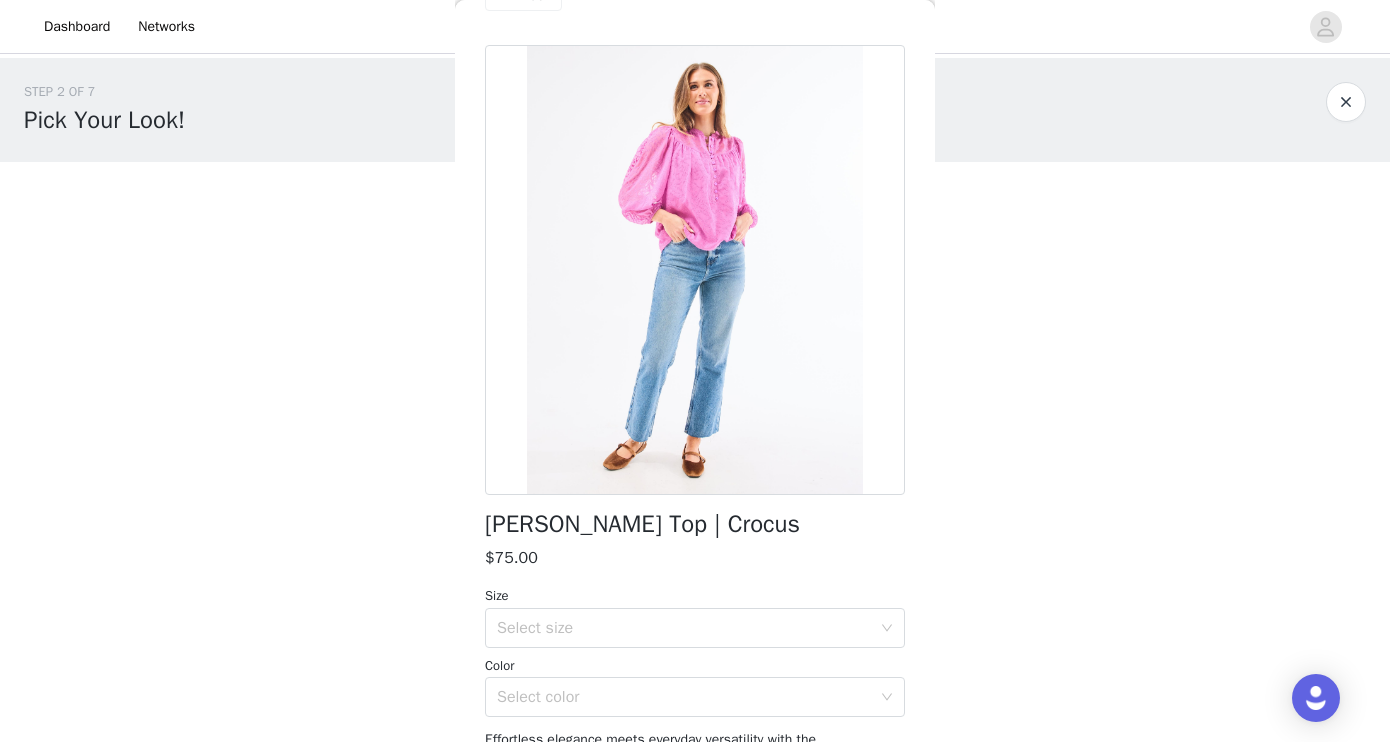 scroll, scrollTop: 0, scrollLeft: 0, axis: both 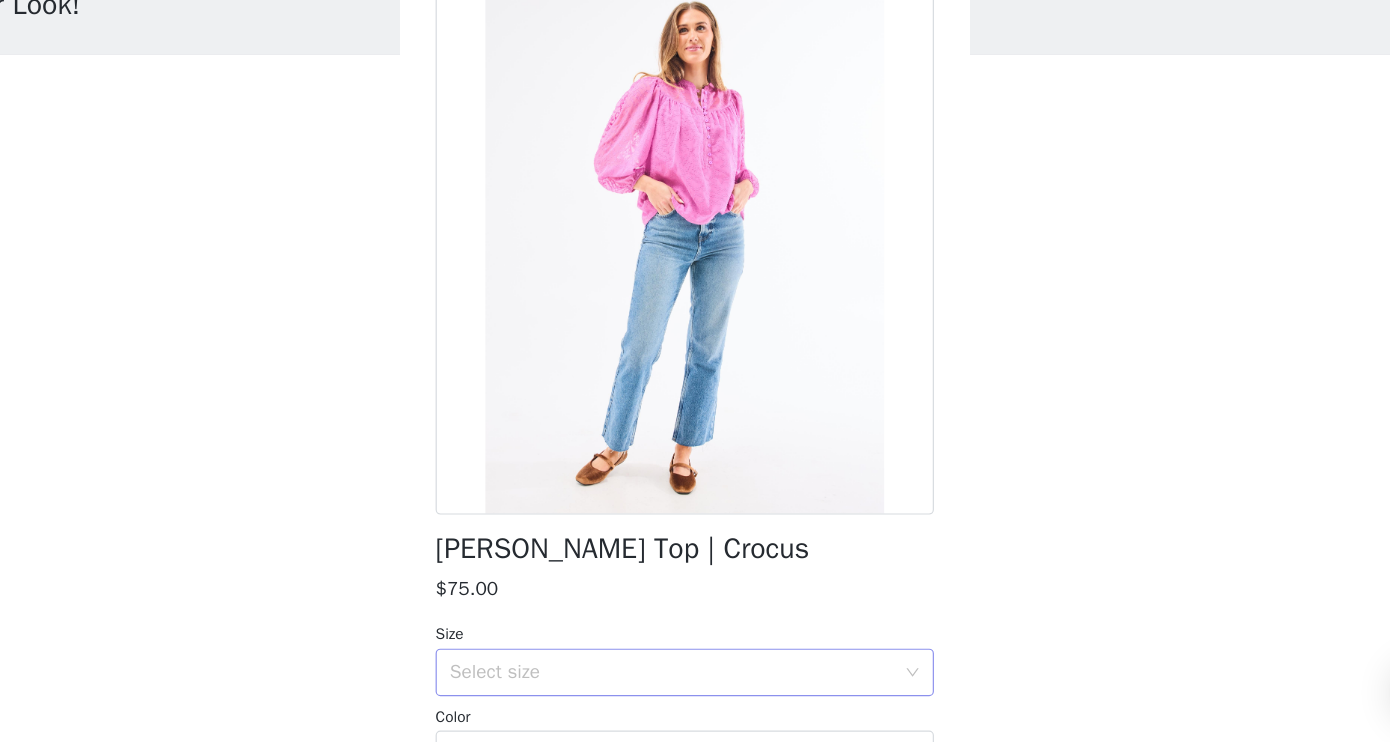 click on "Select size" at bounding box center [684, 683] 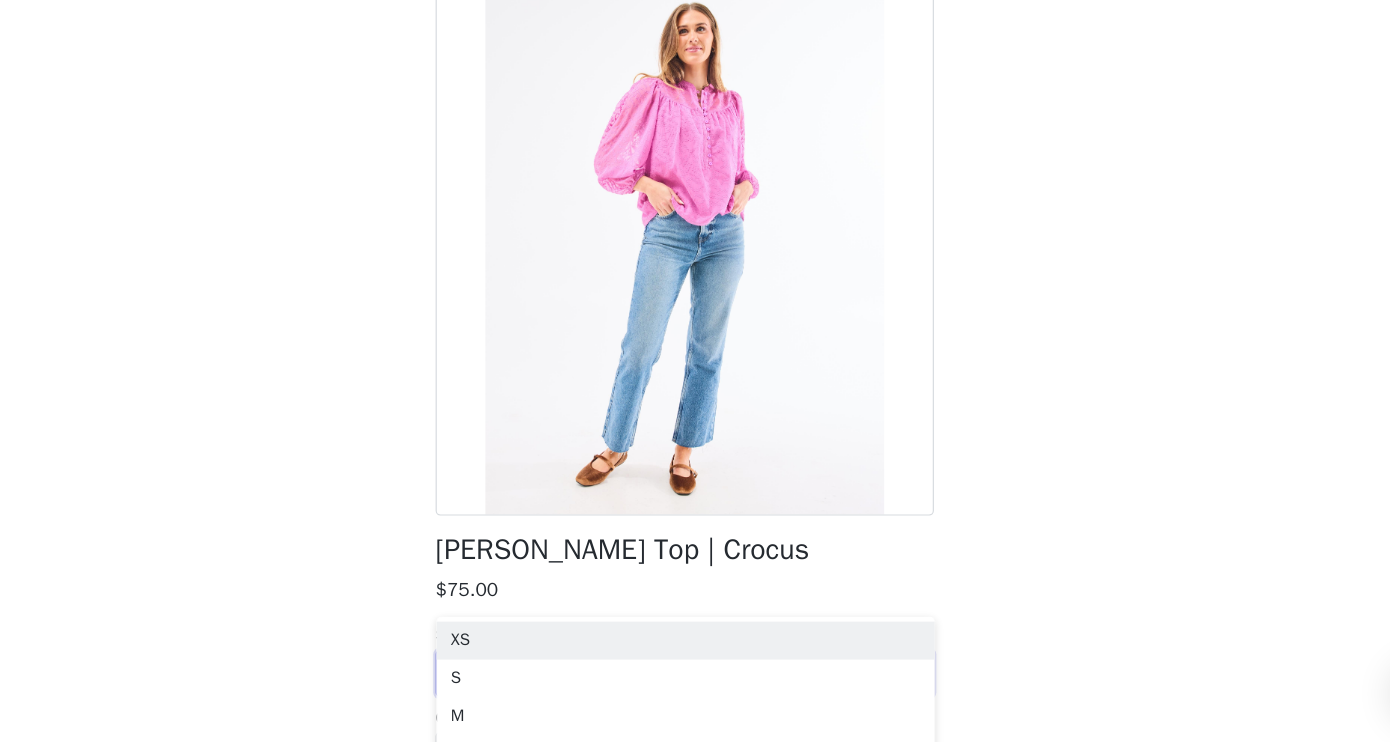 scroll, scrollTop: 197, scrollLeft: 0, axis: vertical 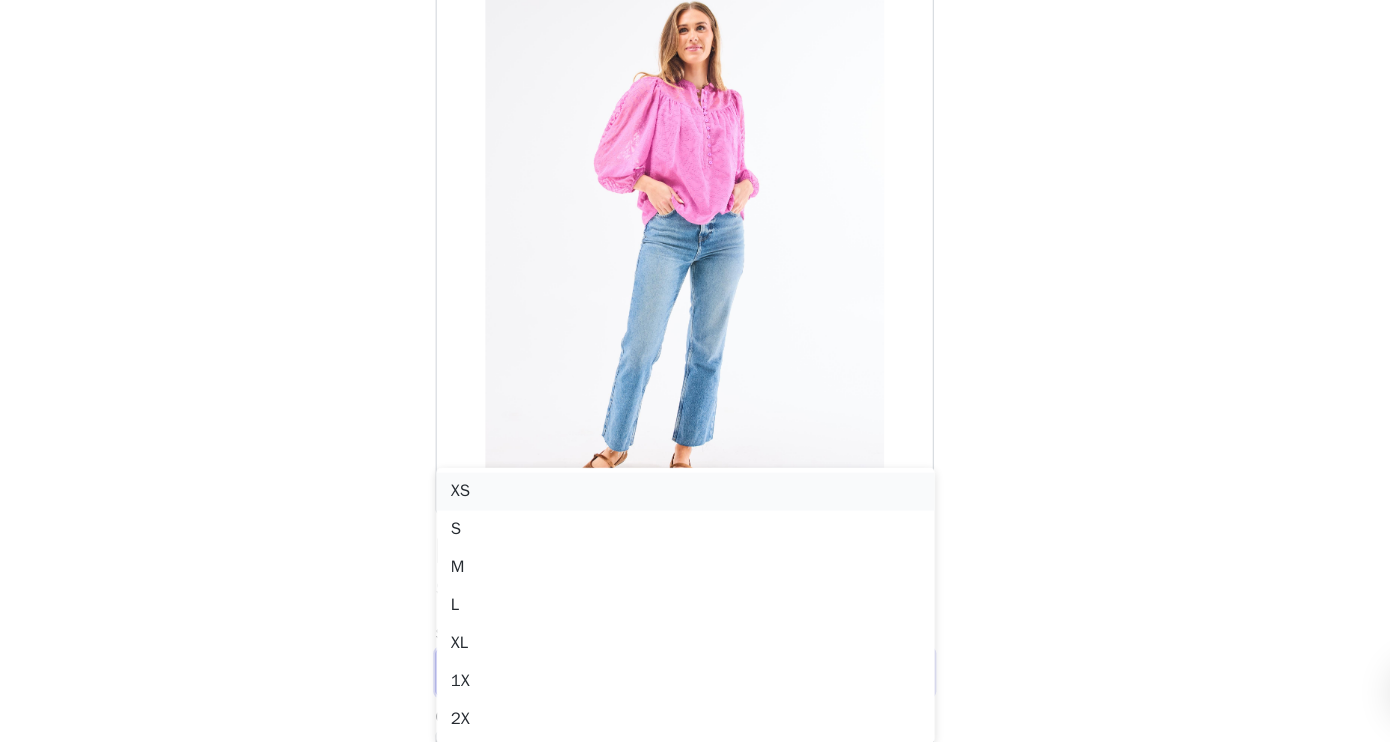 click on "XS" at bounding box center [695, 530] 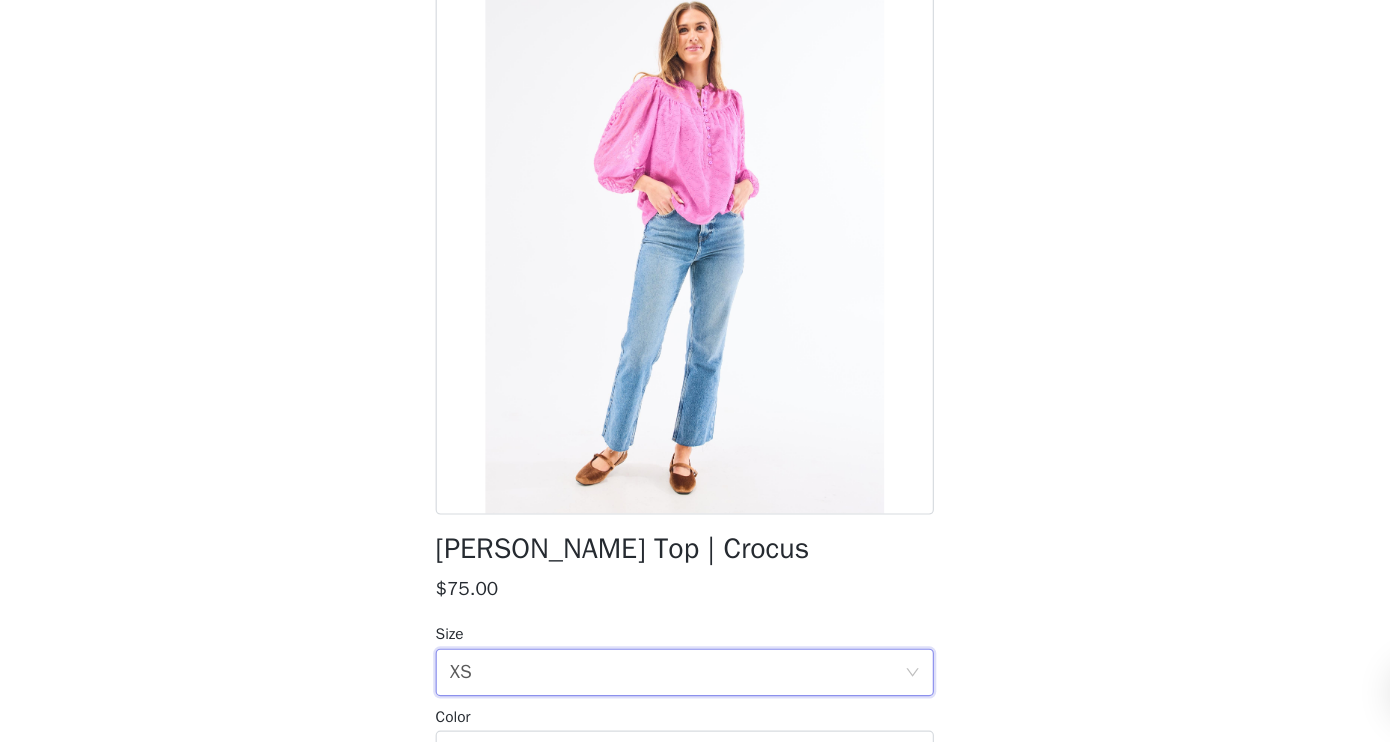 scroll, scrollTop: 0, scrollLeft: 0, axis: both 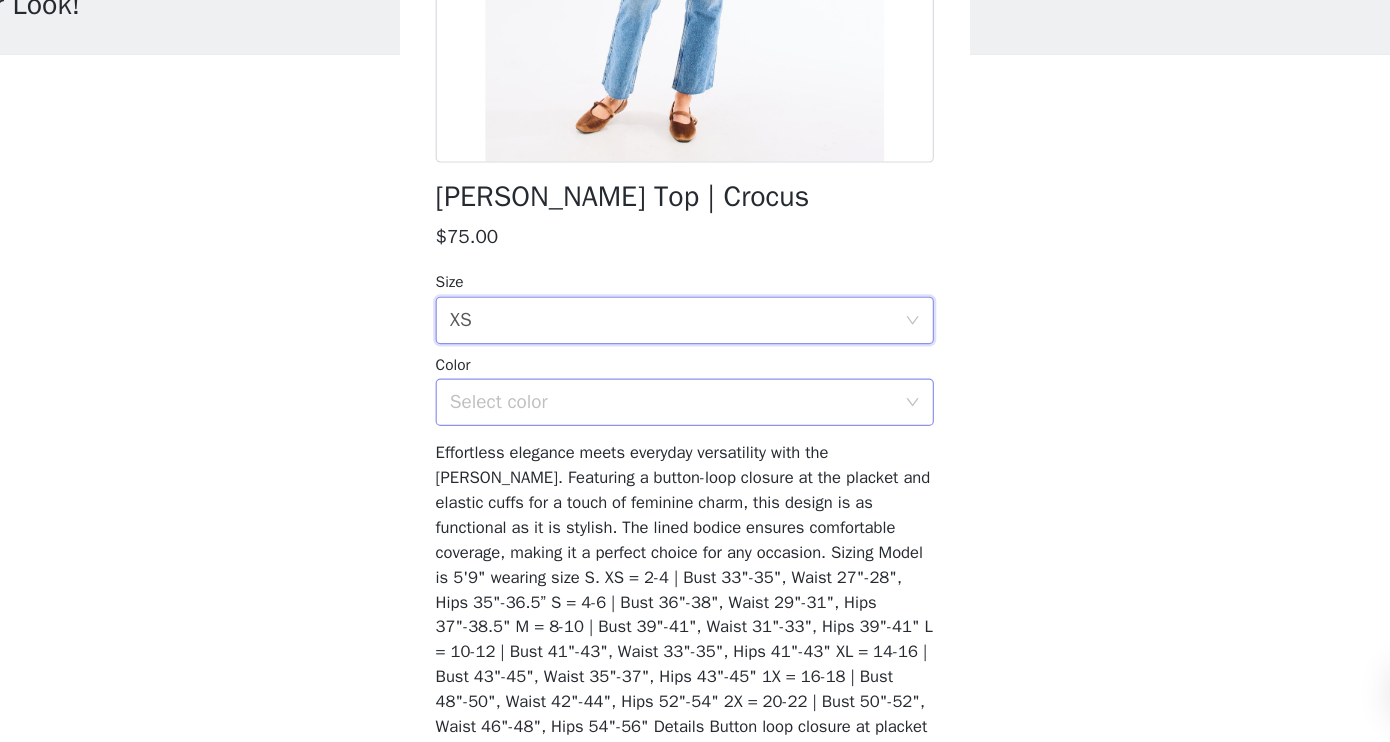 click on "Select color" at bounding box center [688, 455] 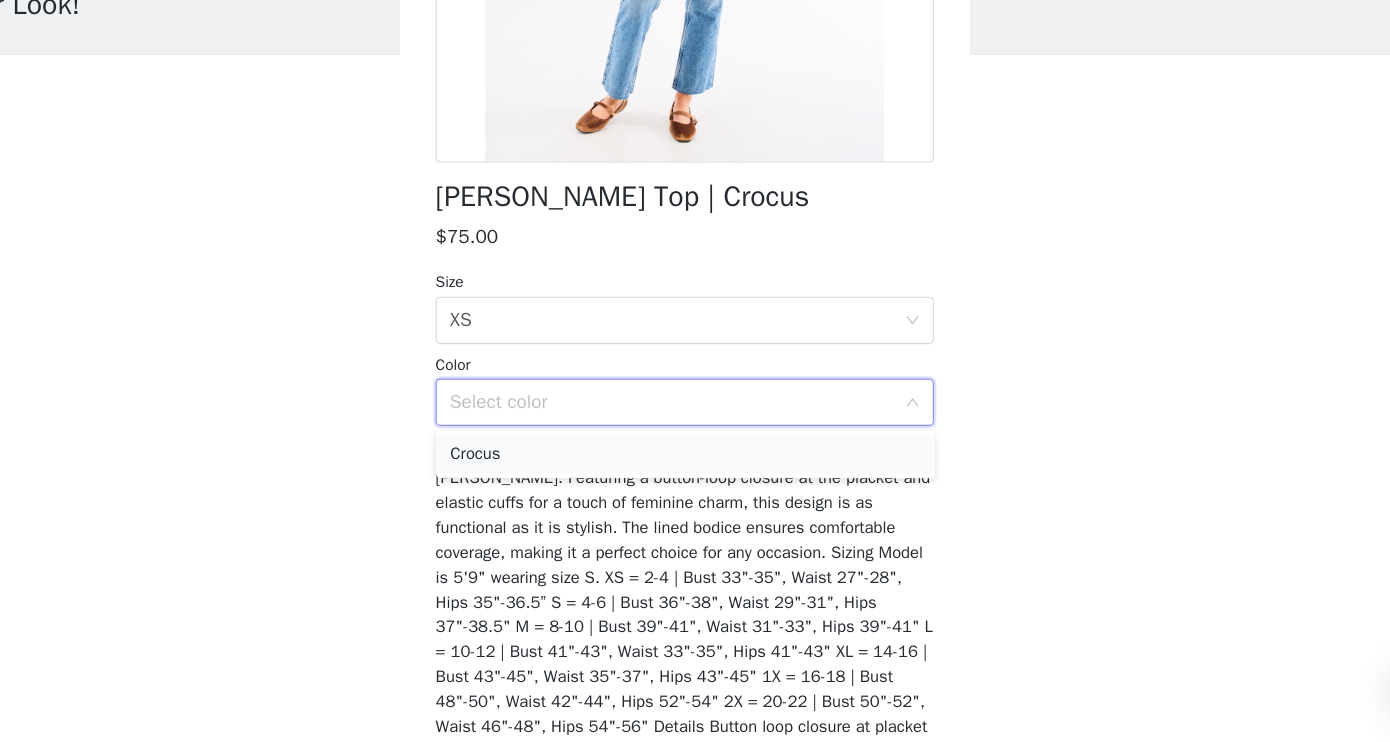 click on "Crocus" at bounding box center (695, 499) 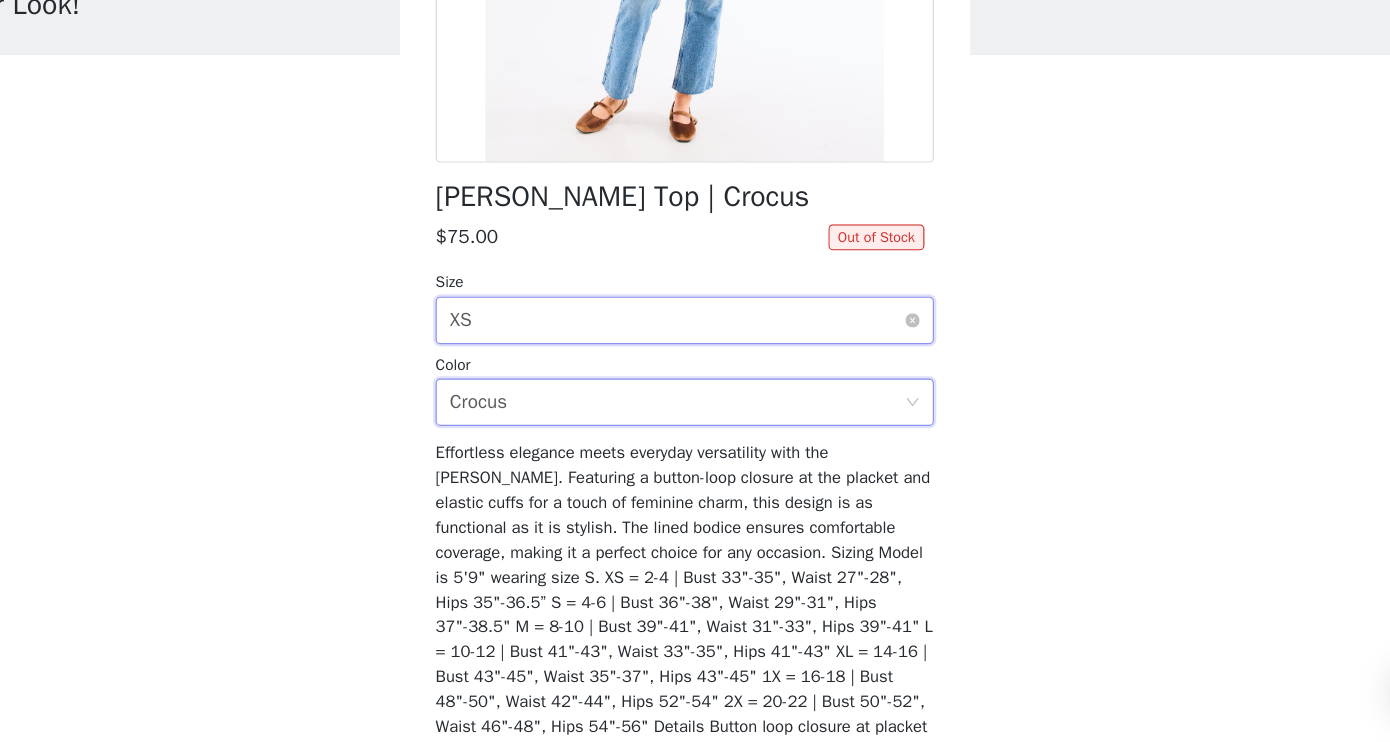 click on "Select size XS" at bounding box center (688, 386) 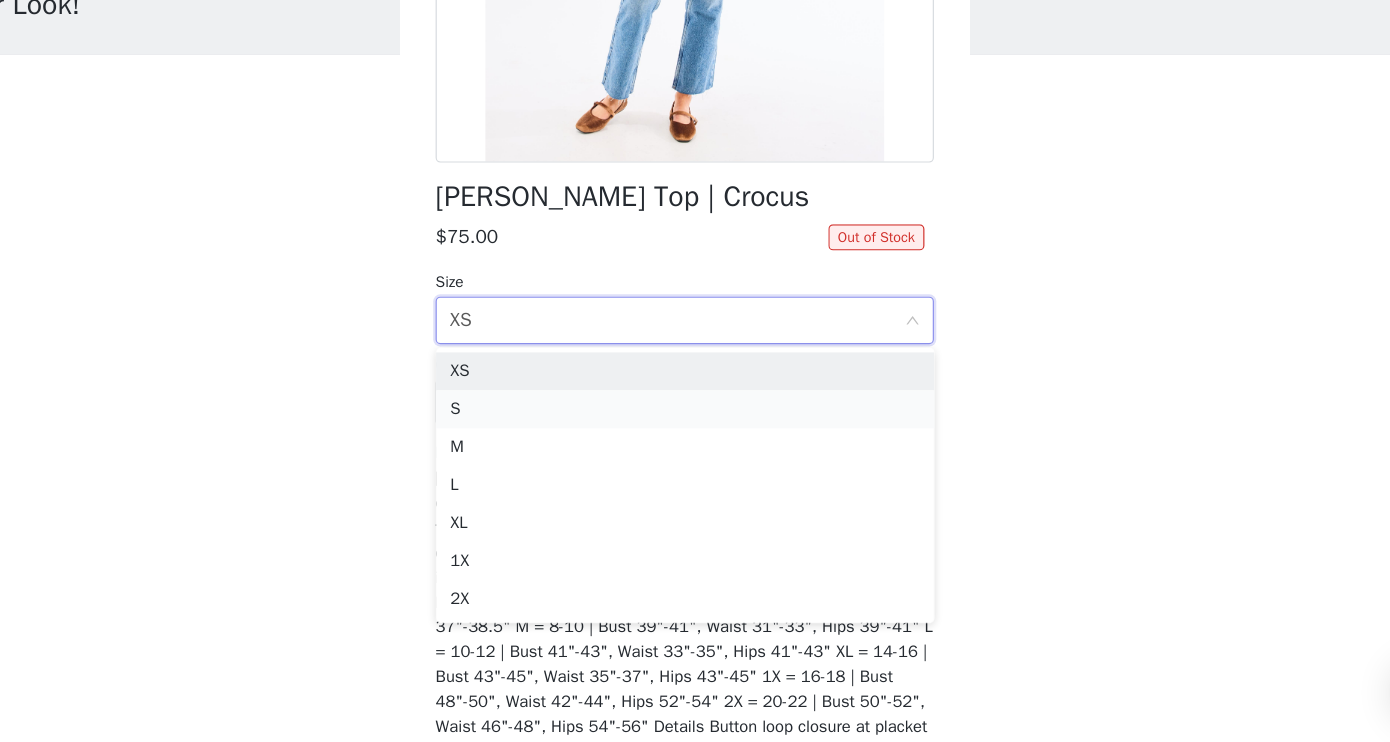 click on "S" at bounding box center [695, 461] 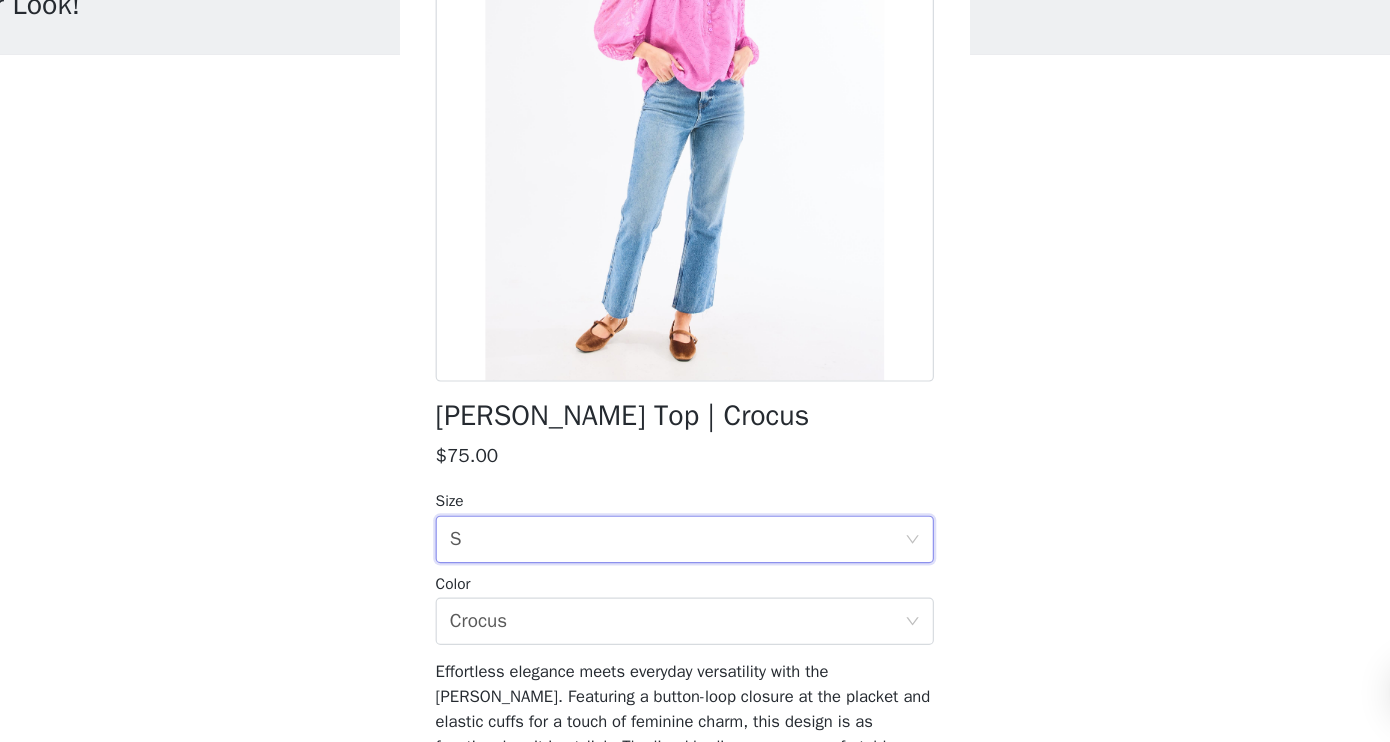 scroll, scrollTop: 0, scrollLeft: 0, axis: both 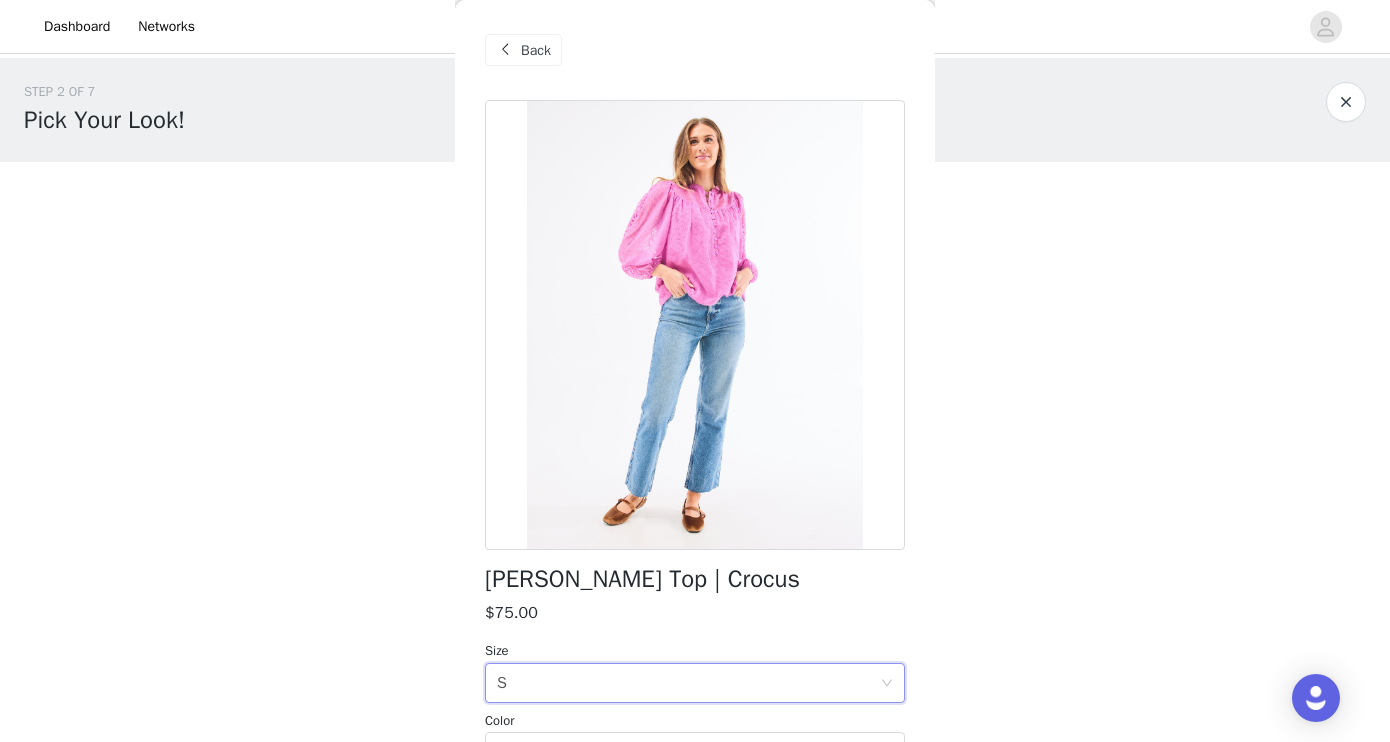 click on "Back" at bounding box center (536, 50) 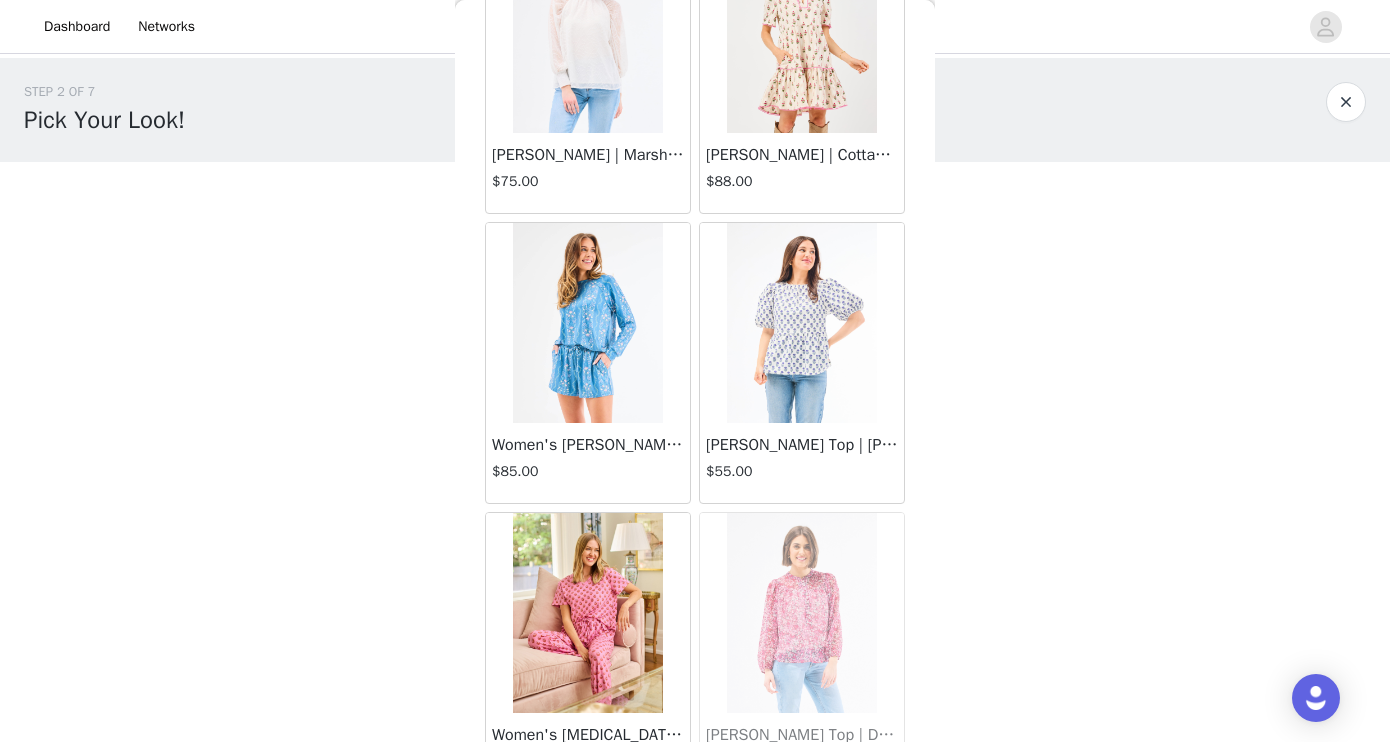 scroll, scrollTop: 779, scrollLeft: 0, axis: vertical 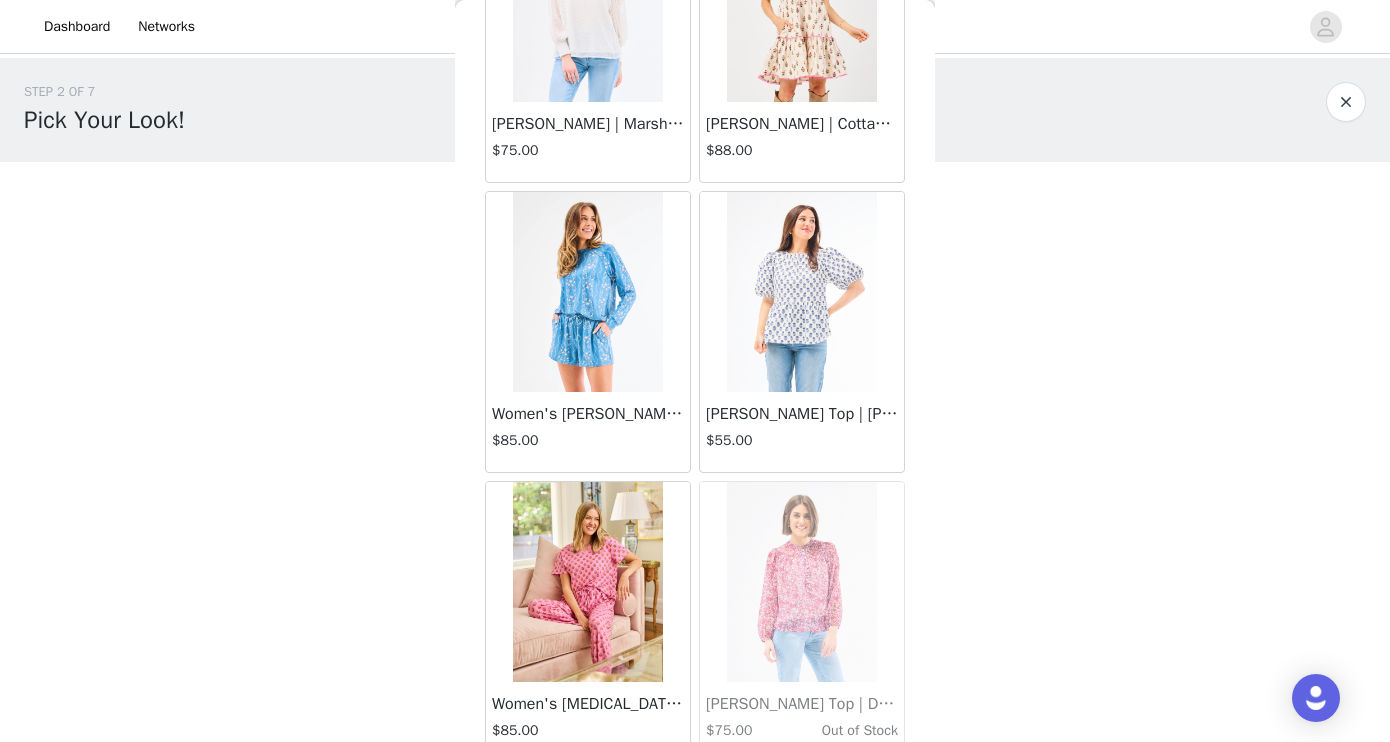 click at bounding box center (802, 292) 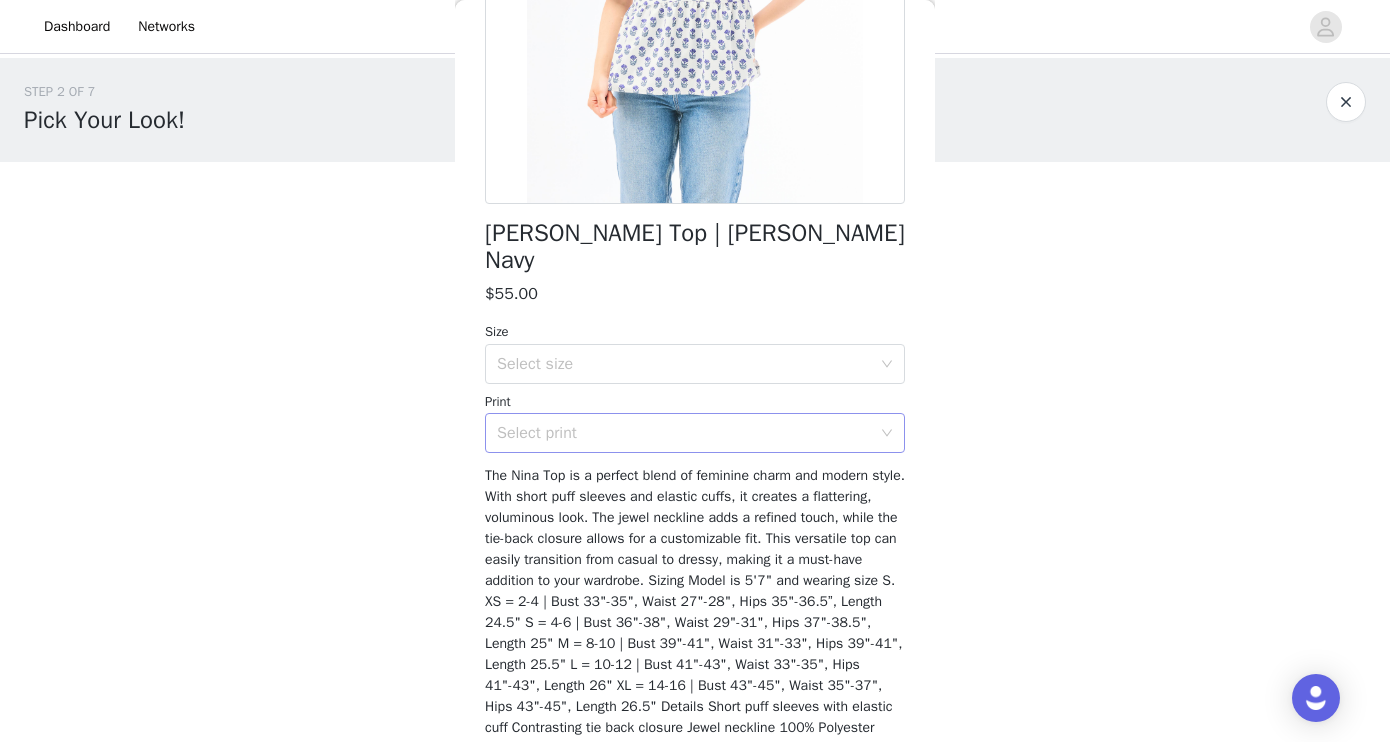 scroll, scrollTop: 0, scrollLeft: 0, axis: both 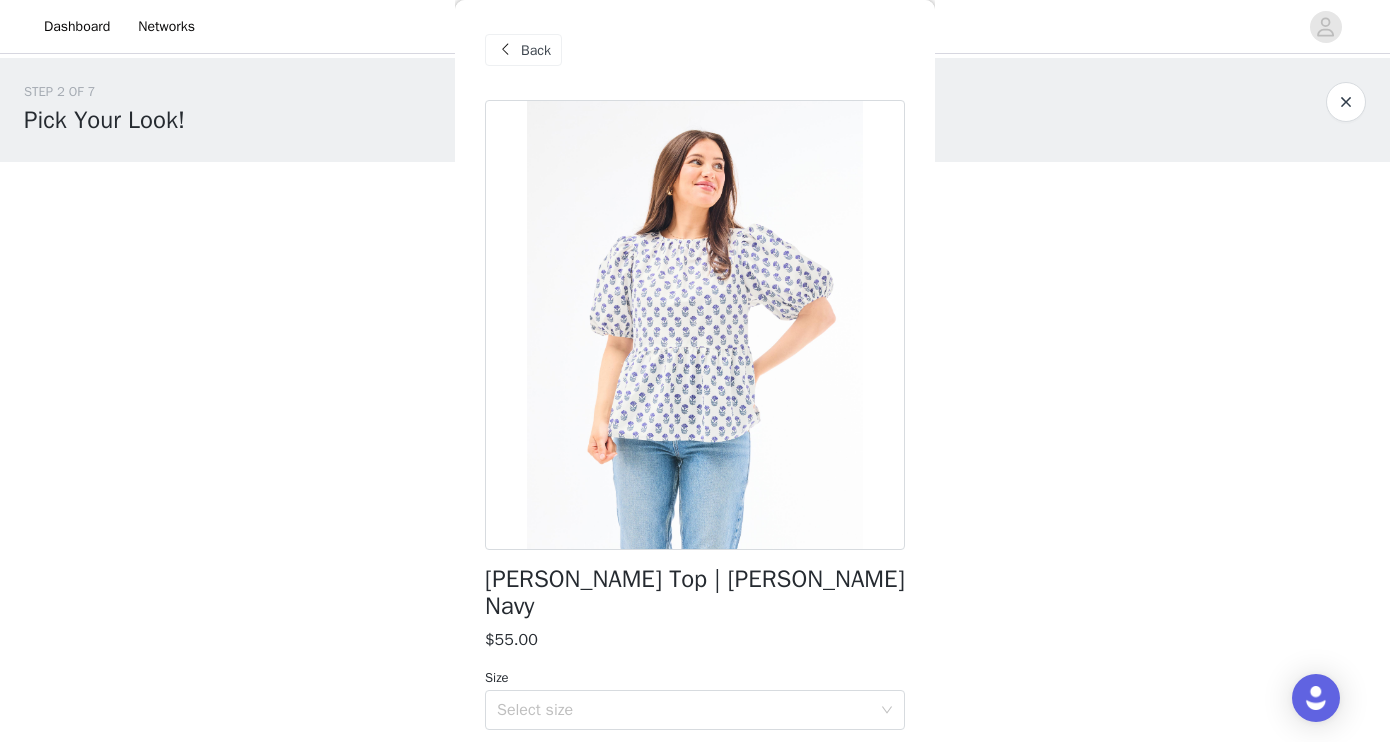 click at bounding box center [505, 50] 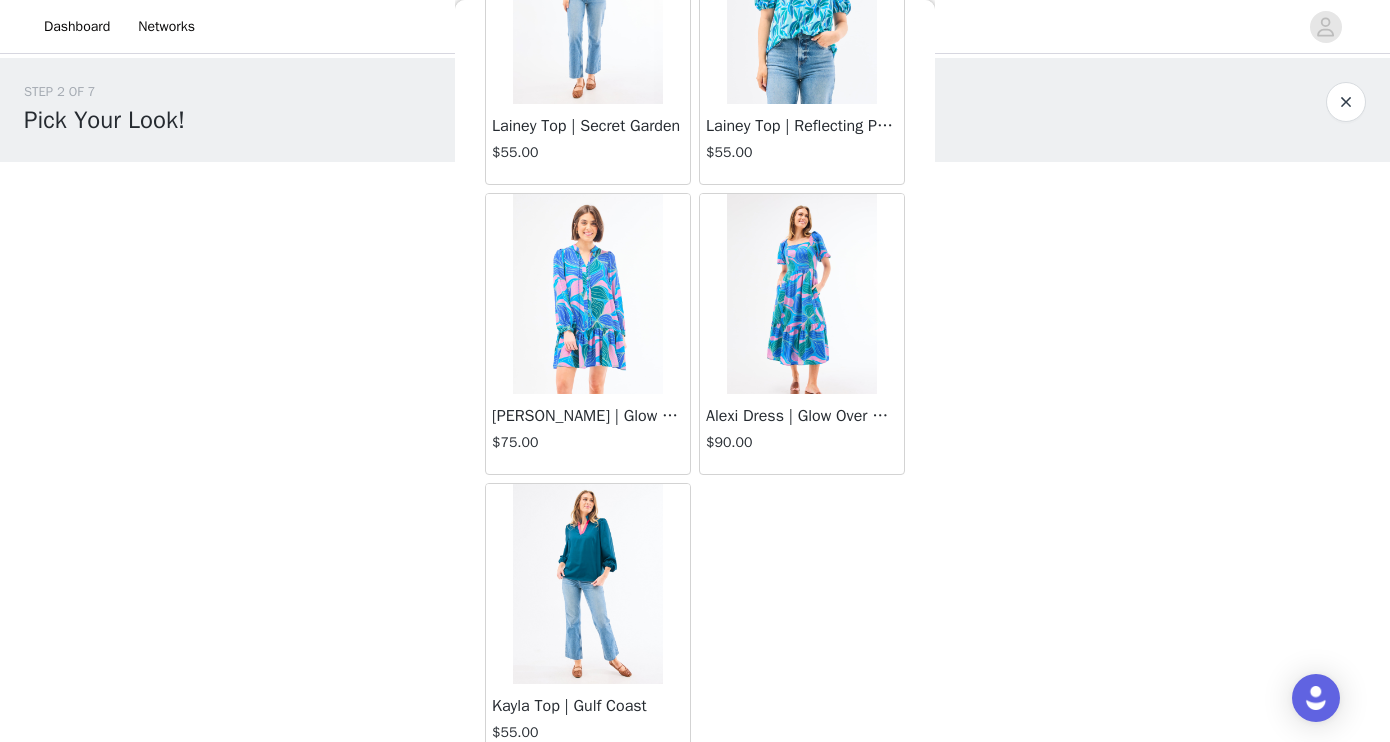 scroll, scrollTop: 2834, scrollLeft: 0, axis: vertical 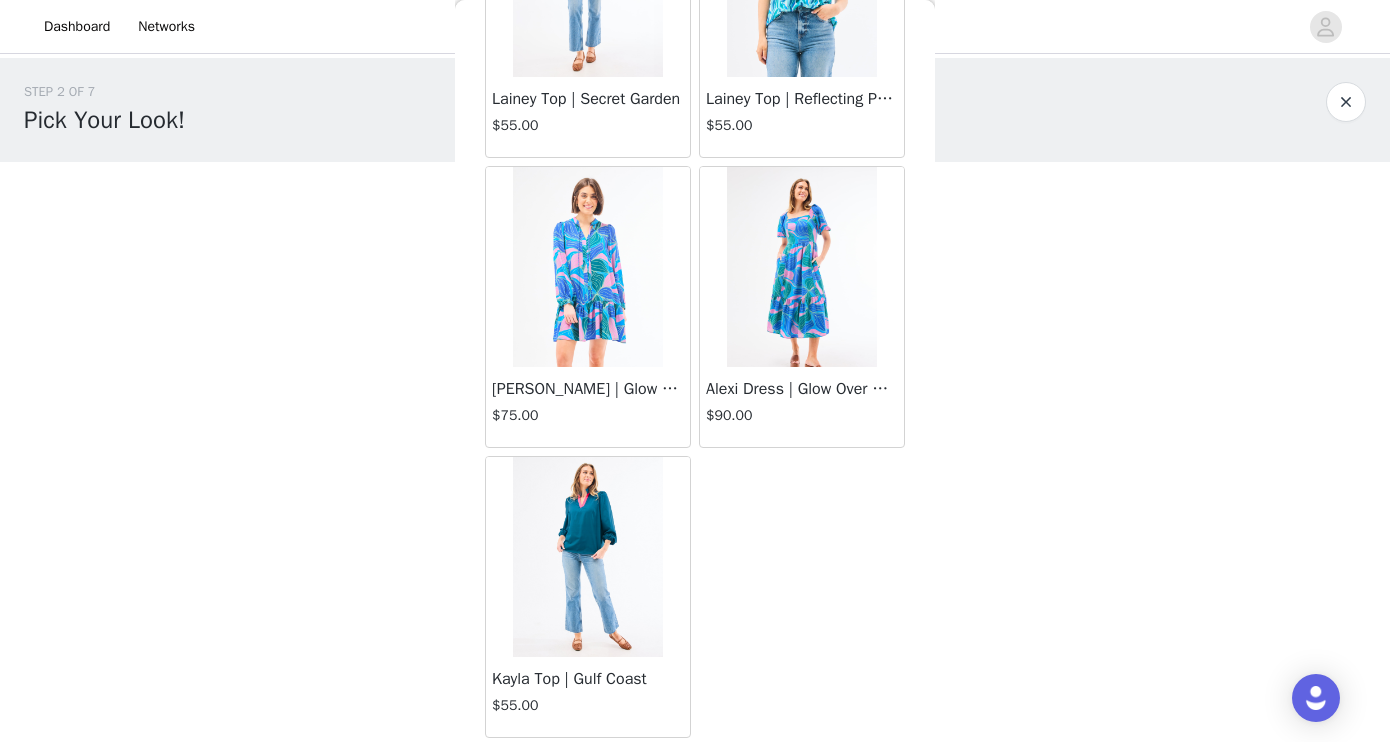 click at bounding box center (1346, 102) 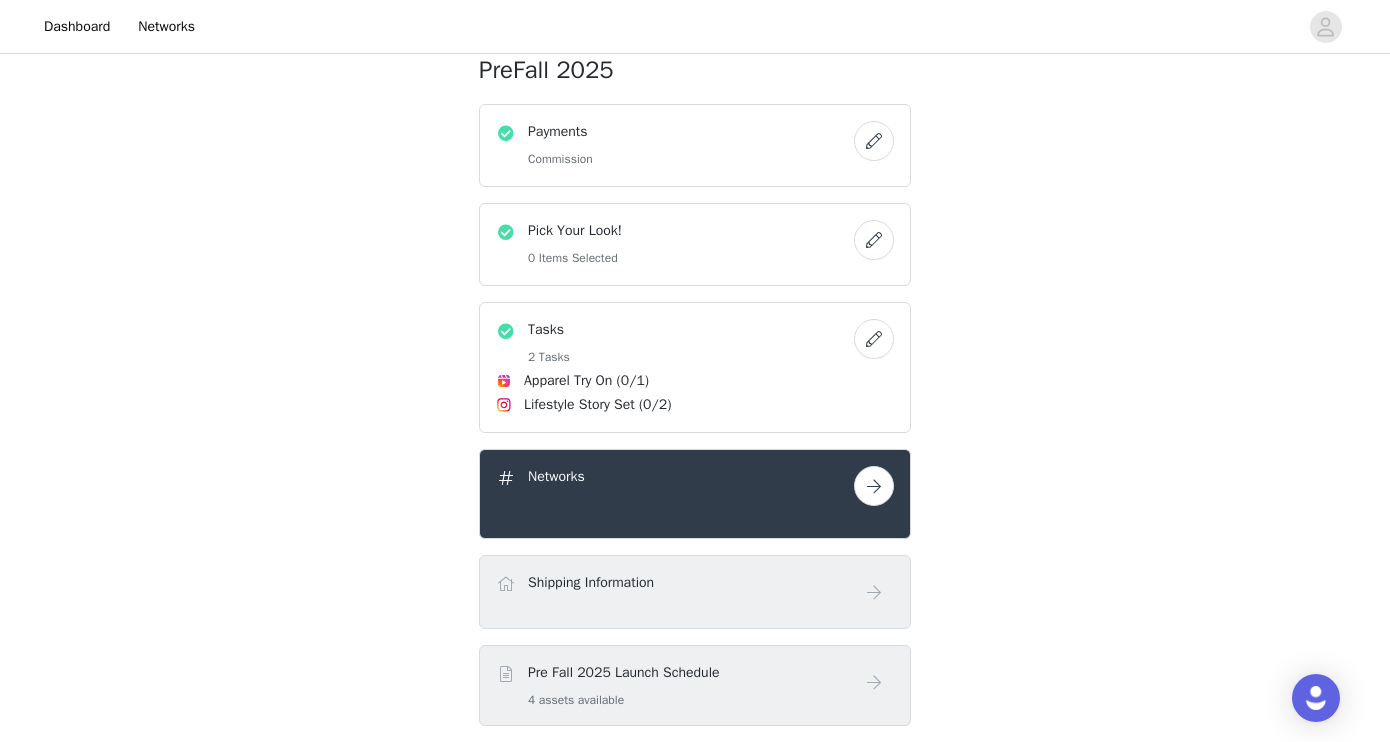 scroll, scrollTop: 631, scrollLeft: 0, axis: vertical 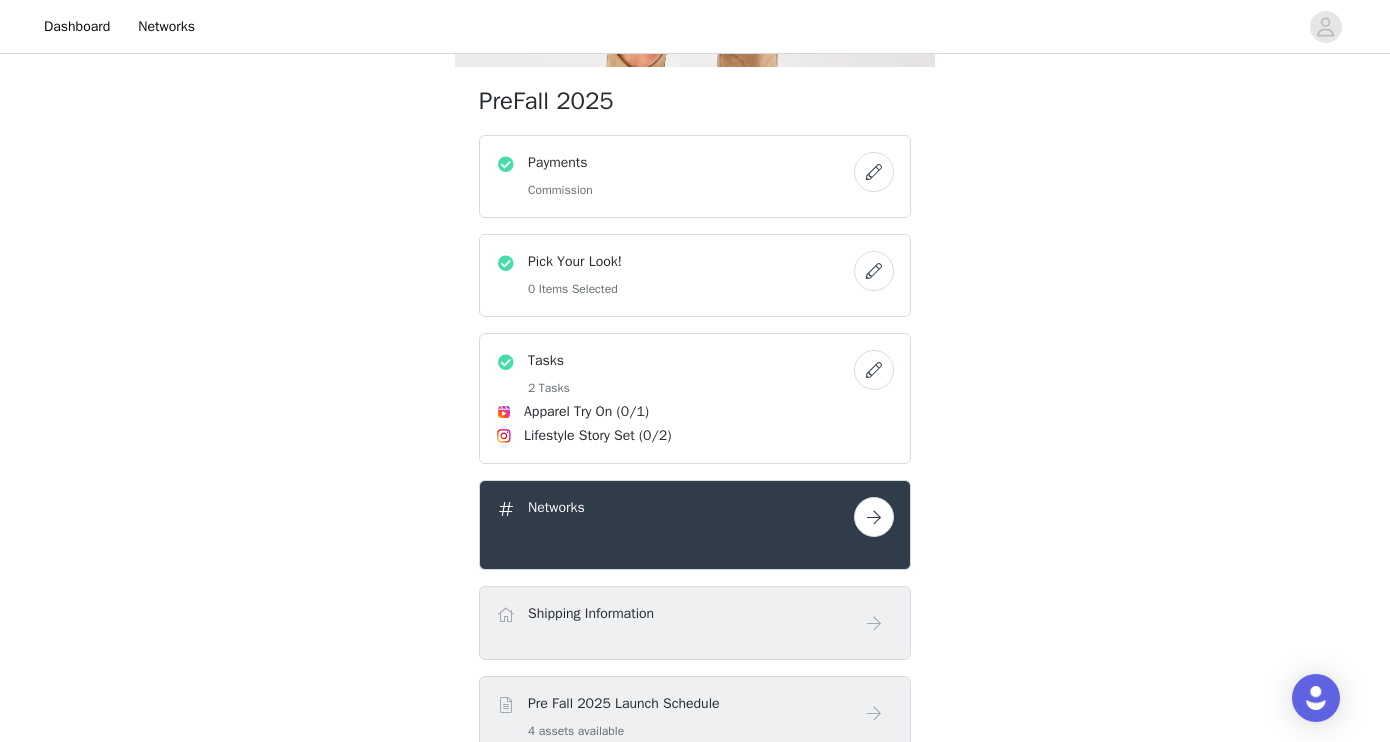 click on "Pick Your Look!   0 Items Selected" at bounding box center [675, 275] 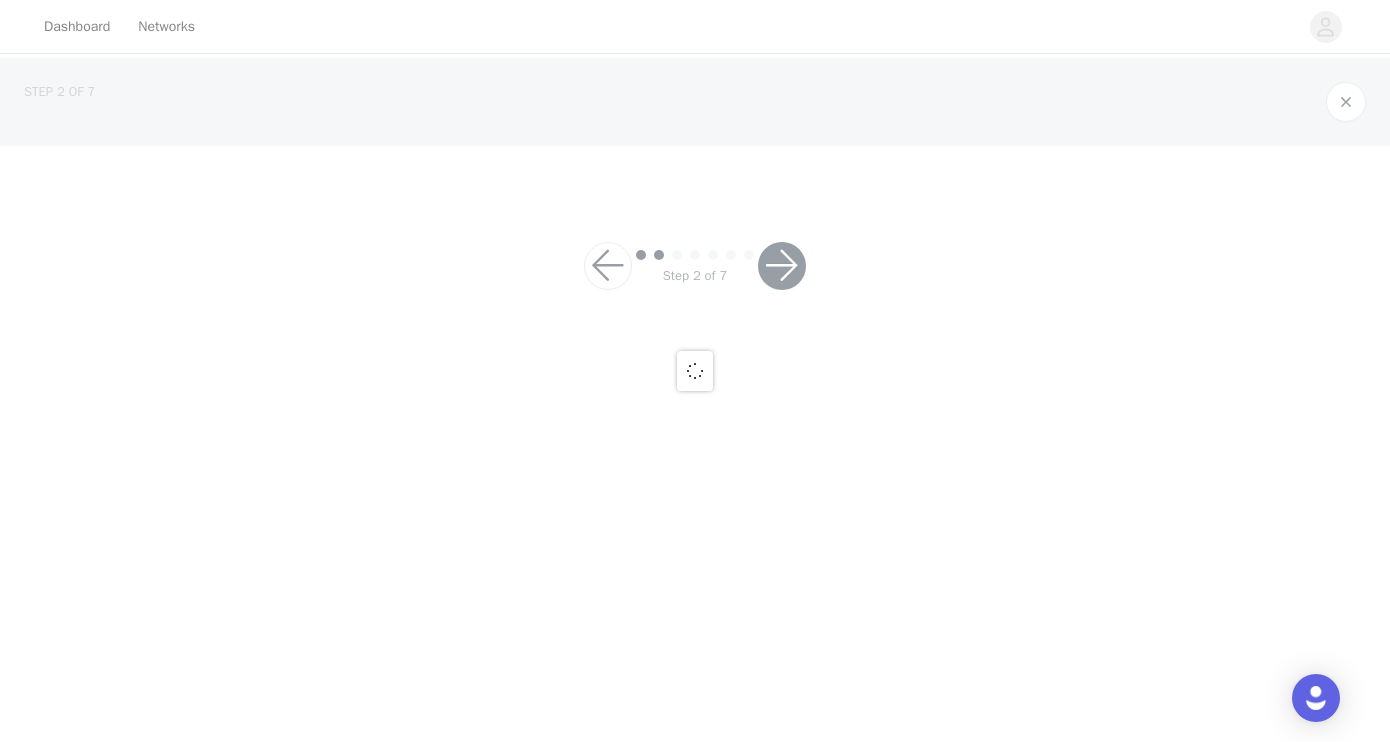 scroll, scrollTop: 0, scrollLeft: 0, axis: both 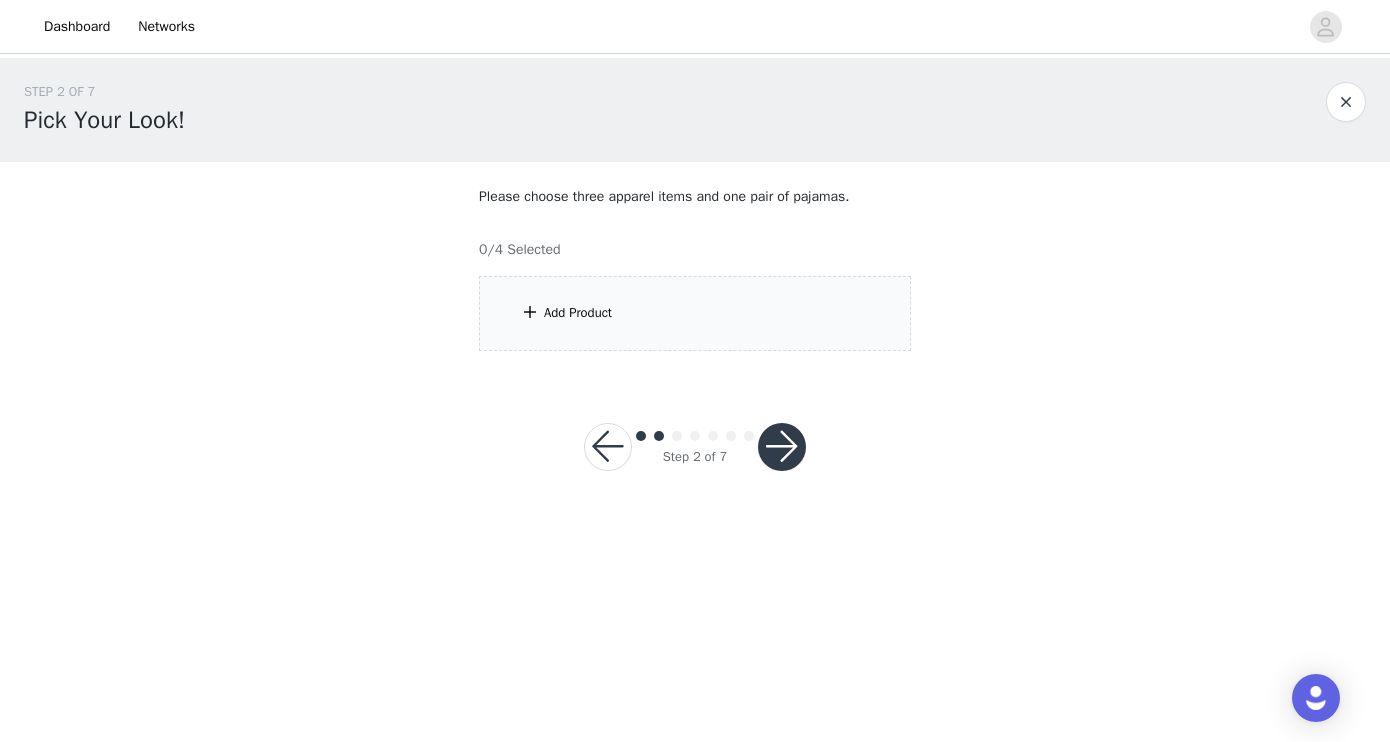 click on "Add Product" at bounding box center (578, 313) 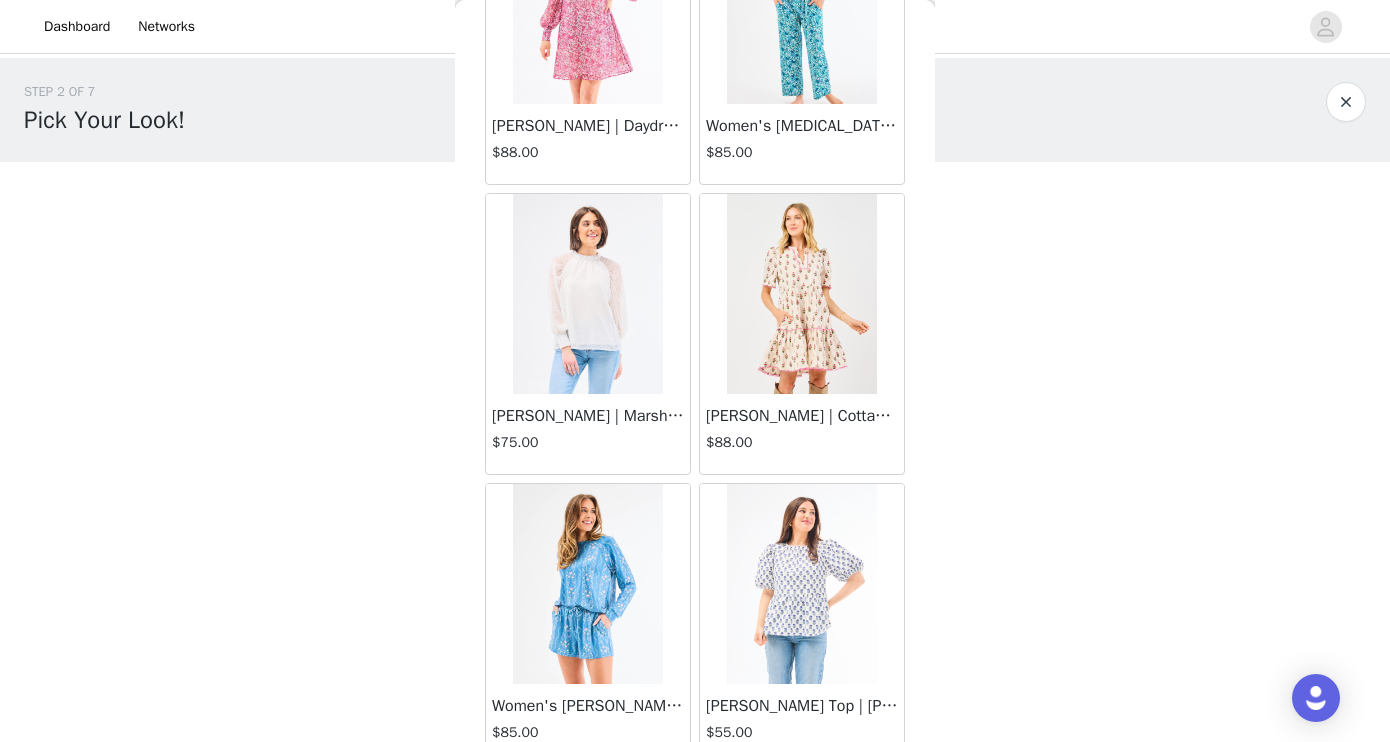 scroll, scrollTop: 532, scrollLeft: 0, axis: vertical 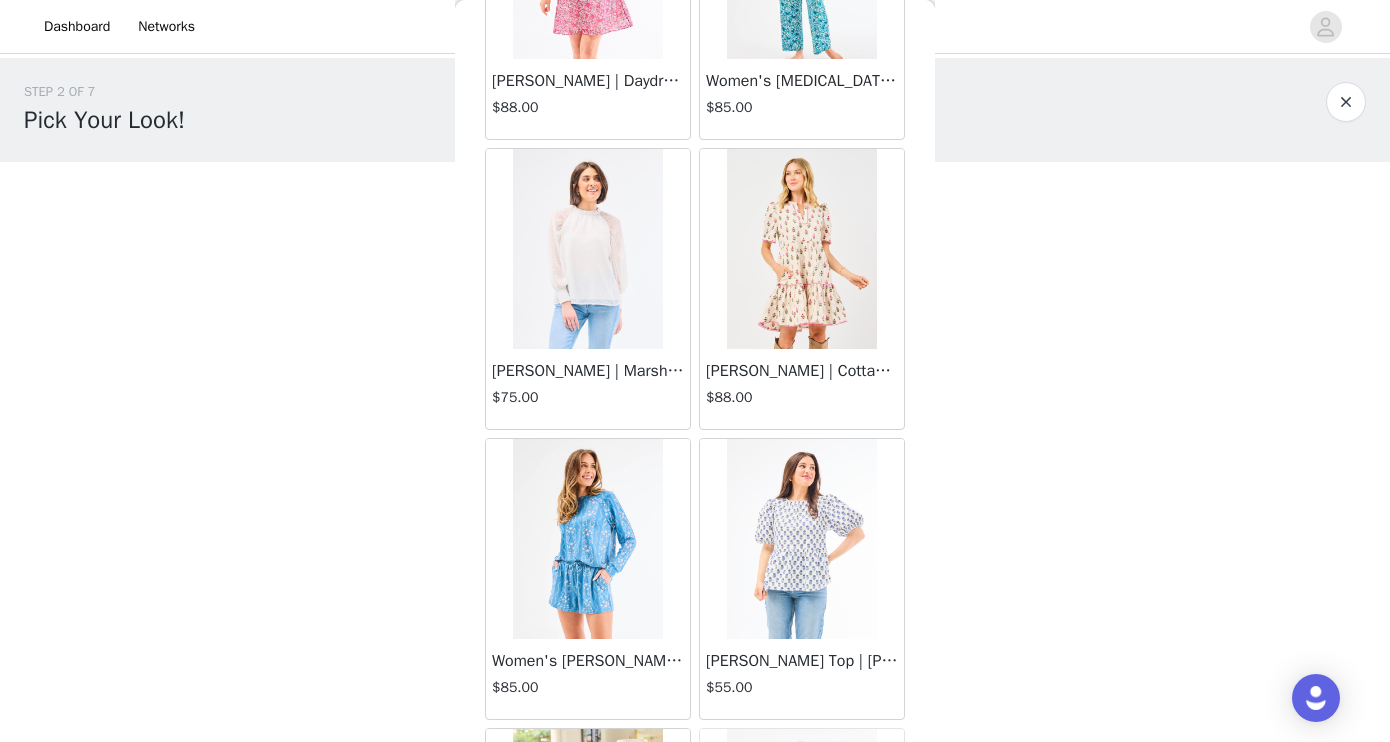 click at bounding box center [588, 539] 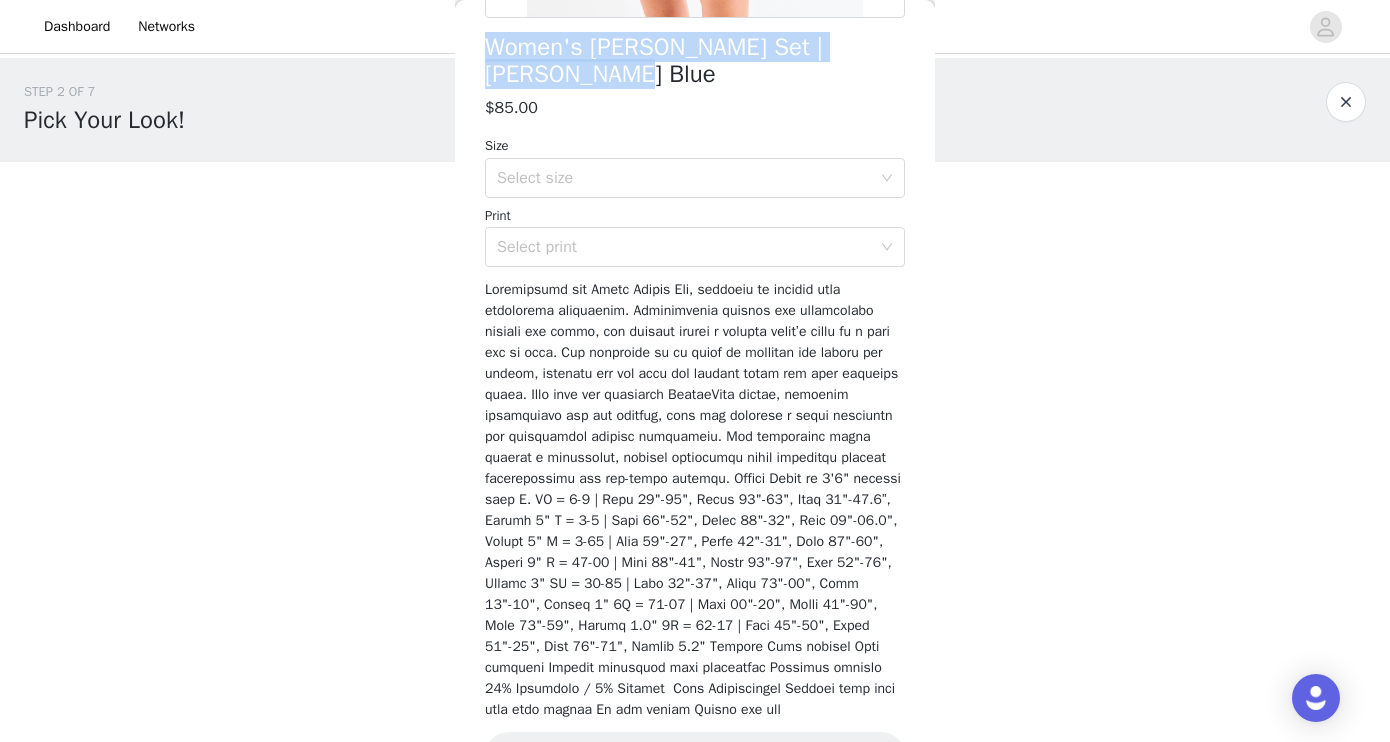 drag, startPoint x: 581, startPoint y: 82, endPoint x: 481, endPoint y: 50, distance: 104.99524 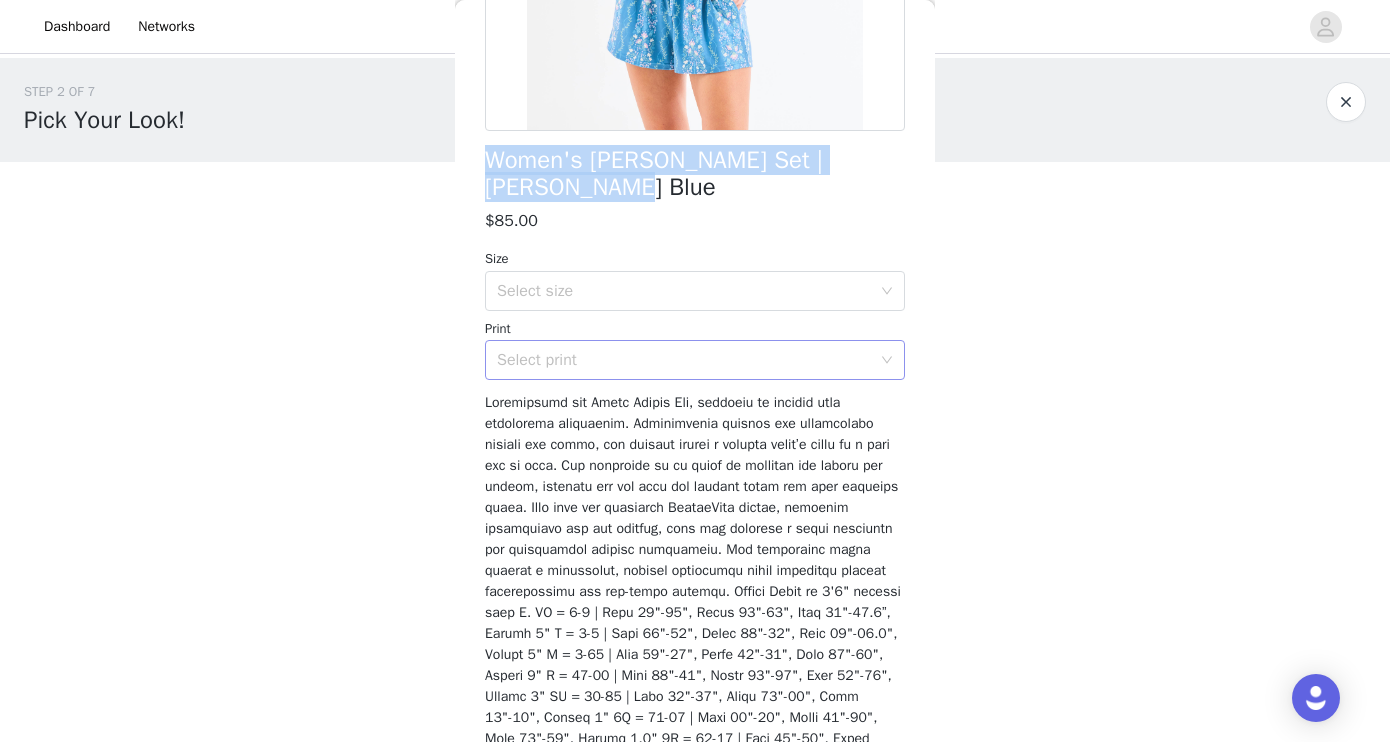 scroll, scrollTop: 0, scrollLeft: 0, axis: both 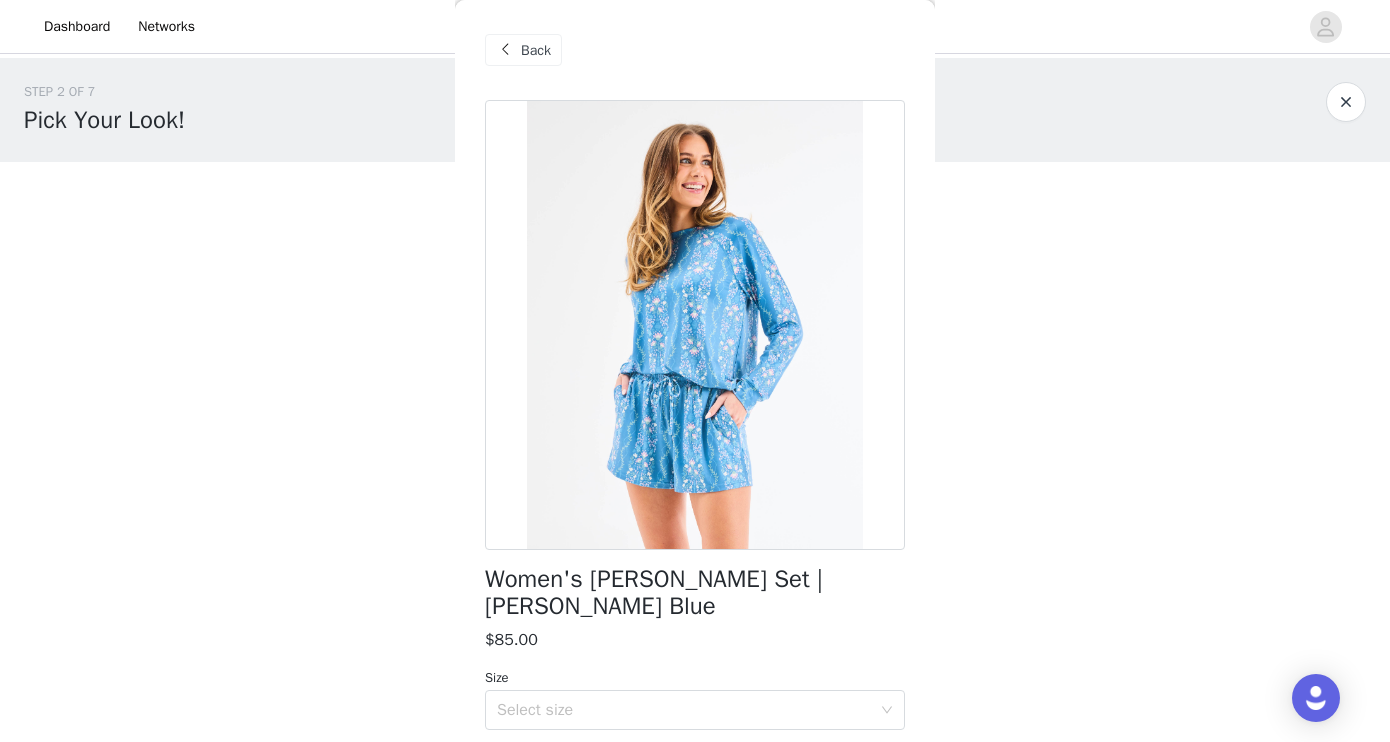 click on "Back" at bounding box center (536, 50) 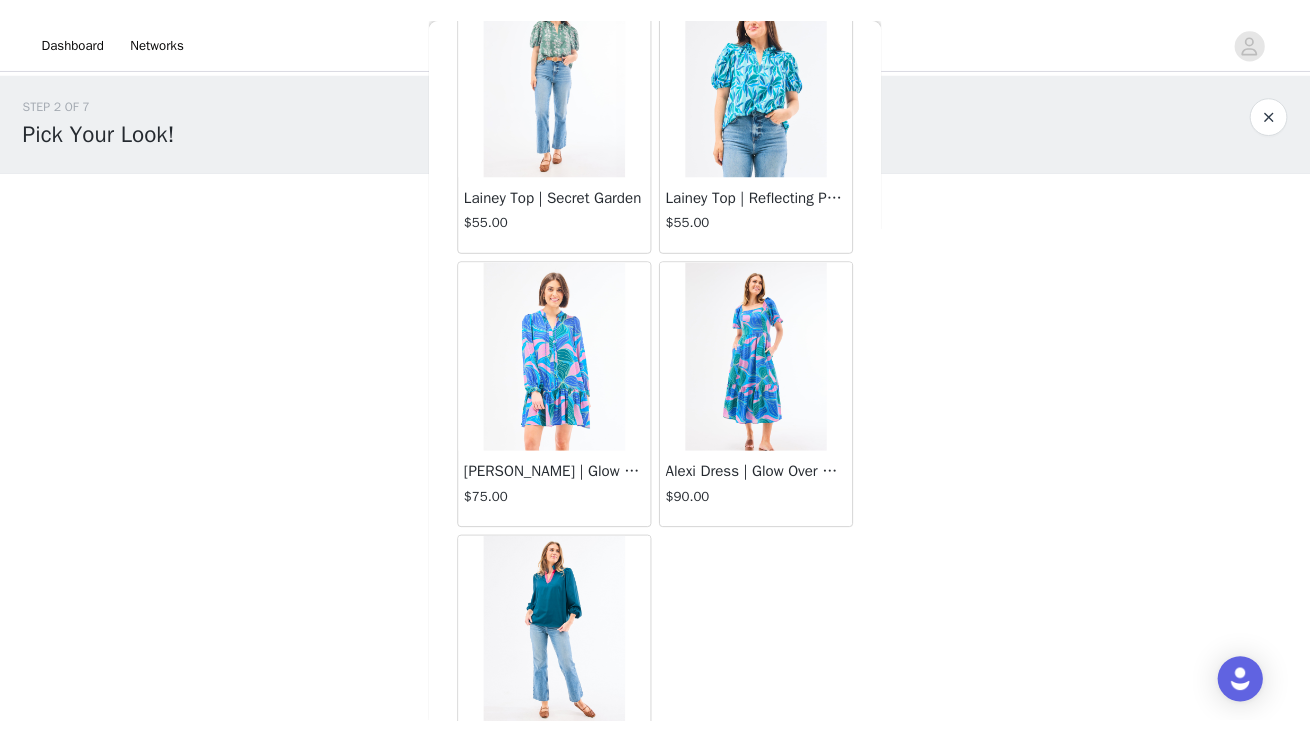 scroll, scrollTop: 2834, scrollLeft: 0, axis: vertical 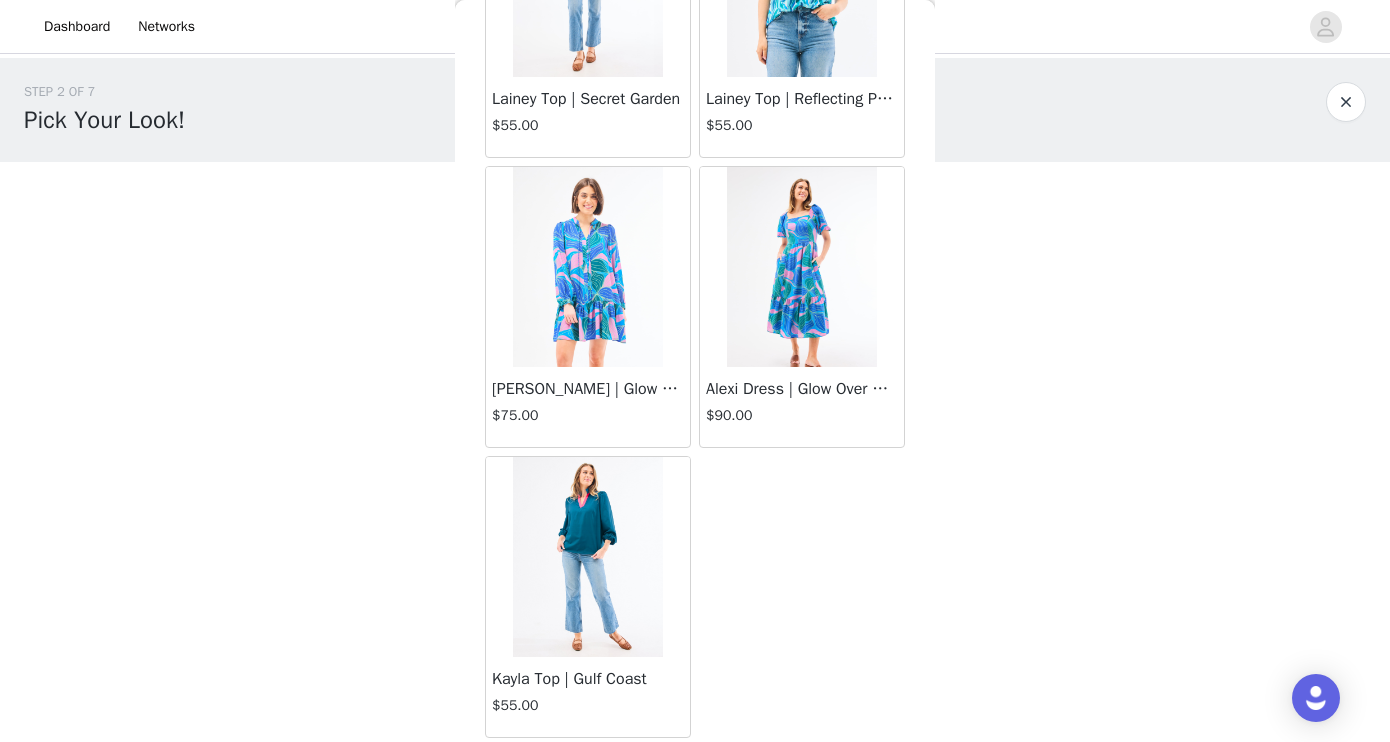 click on "Dashboard Networks
STEP 2 OF 7
Pick Your Look!
Please choose three apparel items and one pair of pajamas.       0/4 Selected           Add Product       Back       Women's [PERSON_NAME] Shorts Set | Cottage Stripes Green   $85.00       [PERSON_NAME] Dress | Crocus   $88.00       [PERSON_NAME] Dress | Daydreaming Pink   $88.00       Women's [MEDICAL_DATA] Pants Set | Day Dreaming Blue   $85.00       [PERSON_NAME] | Marshmallow   $75.00       [PERSON_NAME] | Cottage Stripes Tan   $88.00       Women's [PERSON_NAME] Shorts Set | [PERSON_NAME] Blue   $85.00       [PERSON_NAME] Top | Floral Foulard Navy   $55.00       Women's [MEDICAL_DATA] Pants Set | Floral Foulard Pink   $85.00       [PERSON_NAME] Top | Daydreaming Pink   $75.00   Out of Stock     [PERSON_NAME] | Glow Over Blue   $75.00       [PERSON_NAME] | [PERSON_NAME]   $88.00       [PERSON_NAME] Top | Crocus   $75.00       [PERSON_NAME] | [PERSON_NAME] Pink   $75.00       [PERSON_NAME] | Stay Polished   $75.00         $65.00" at bounding box center (695, 371) 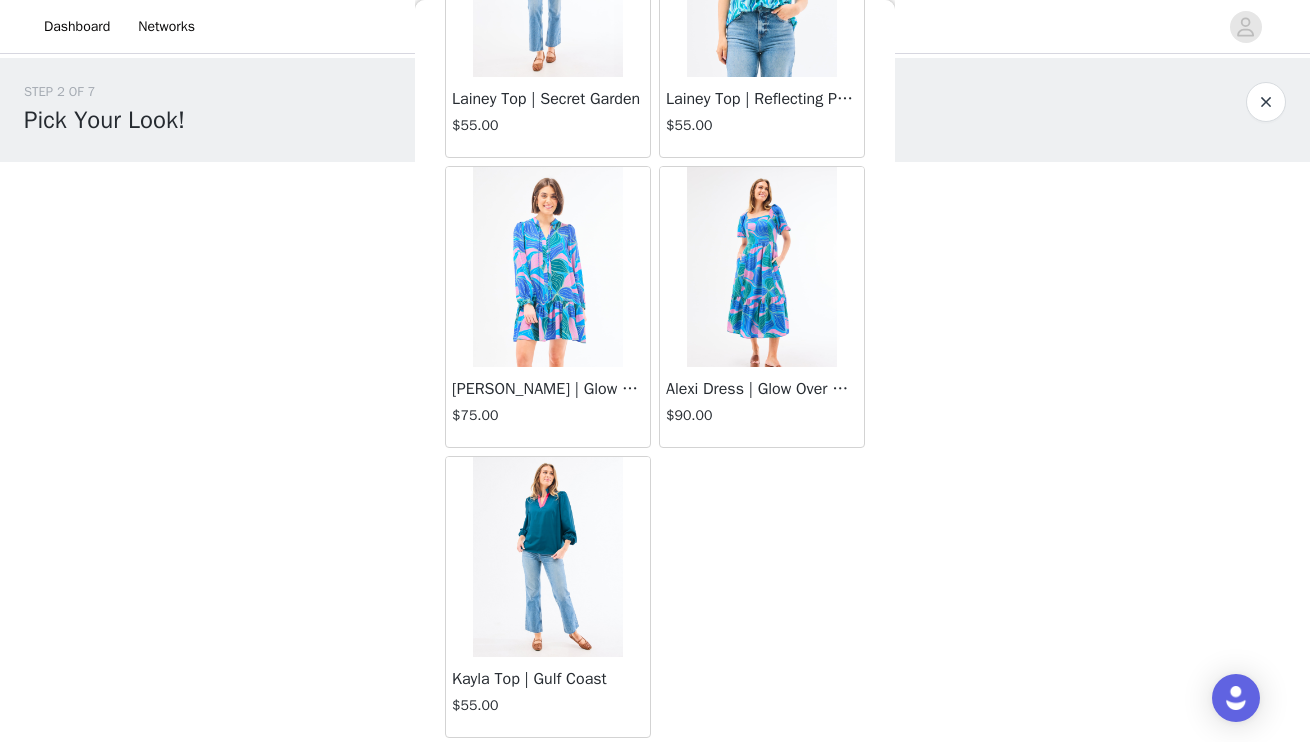 click on "Women's [PERSON_NAME] Shorts Set | Cottage Stripes Green   $85.00       [PERSON_NAME] | Crocus   $88.00       [PERSON_NAME] Dress | Daydreaming Pink   $88.00       Women's [MEDICAL_DATA] Pants Set | Day Dreaming Blue   $85.00       [PERSON_NAME] Top | Marshmallow   $75.00       [PERSON_NAME] | Cottage Stripes Tan   $88.00       Women's [PERSON_NAME] Shorts Set | [PERSON_NAME] Blue   $85.00       [PERSON_NAME] Top | Floral Foulard Navy   $55.00       Women's [MEDICAL_DATA] Pants Set | Floral Foulard Pink   $85.00       [PERSON_NAME] Top | Daydreaming Pink   $75.00   Out of Stock     [PERSON_NAME] | Glow Over Blue   $75.00       [PERSON_NAME] | [PERSON_NAME]   $88.00       [PERSON_NAME] Top | Crocus   $75.00       [PERSON_NAME] | Floral Foulard Pink   $75.00       [PERSON_NAME] | Stay Polished   $75.00       Monroe Top | Floral Foulard Pink   $65.00       [PERSON_NAME] Top | Doeskin   $65.00       Monroe Top | Stay Polished   $65.00       Lainey Top | Secret Garden   $55.00       Lainey Top | Reflecting Pool Green   $55.00       [PERSON_NAME] | Glow Over Blue   $75.00         $90.00" at bounding box center [655, -998] 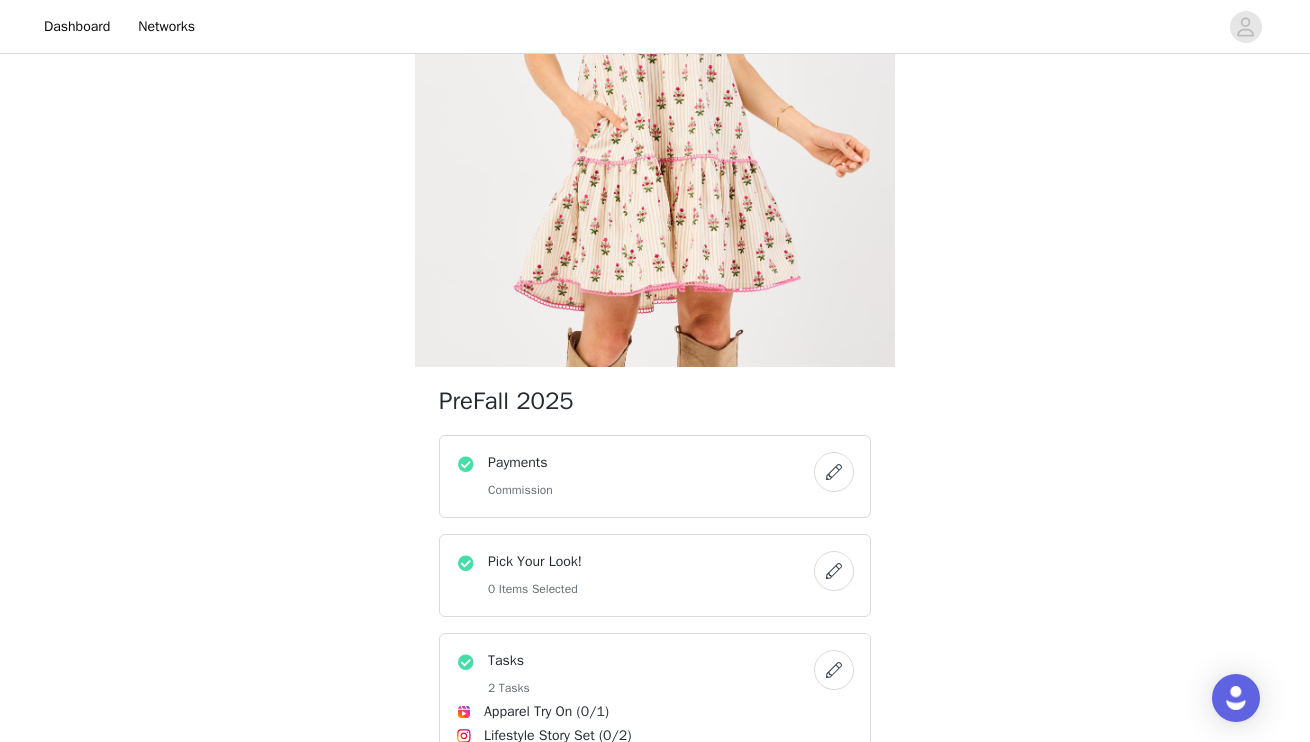 scroll, scrollTop: 392, scrollLeft: 0, axis: vertical 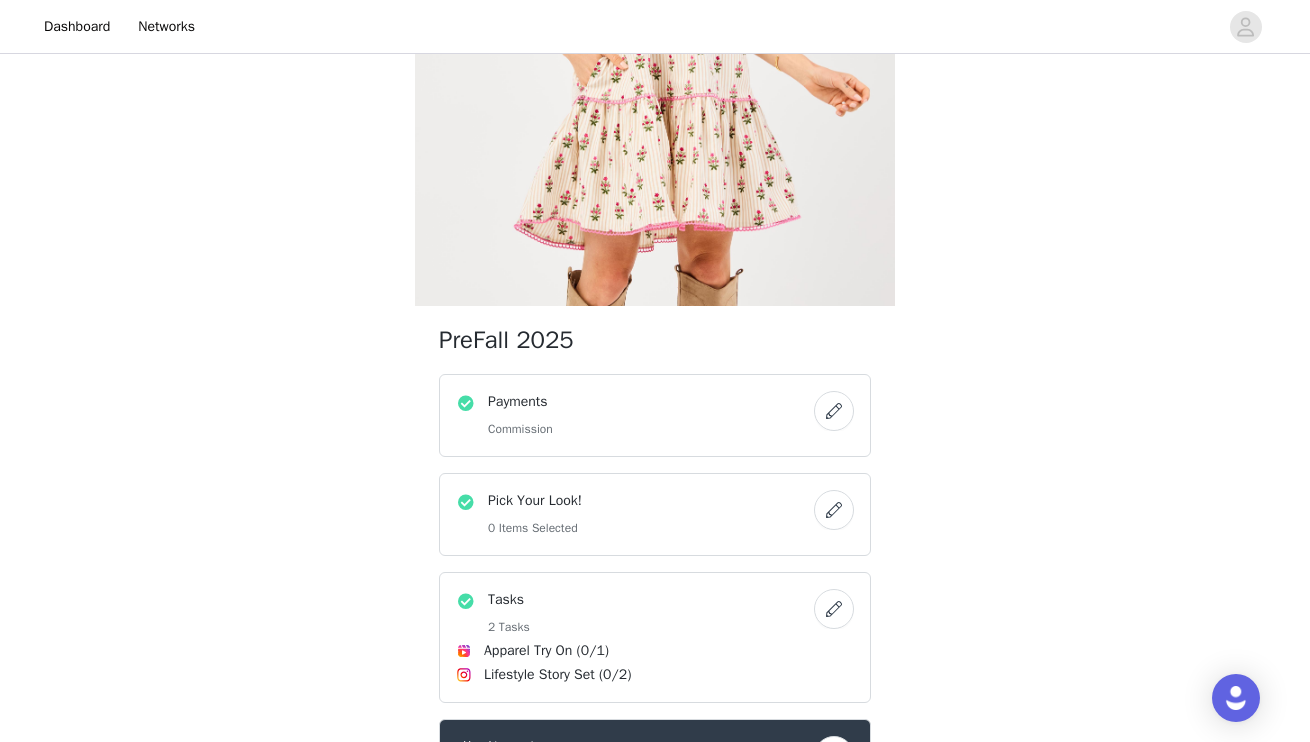 click on "Pick Your Look!   0 Items Selected" at bounding box center (635, 514) 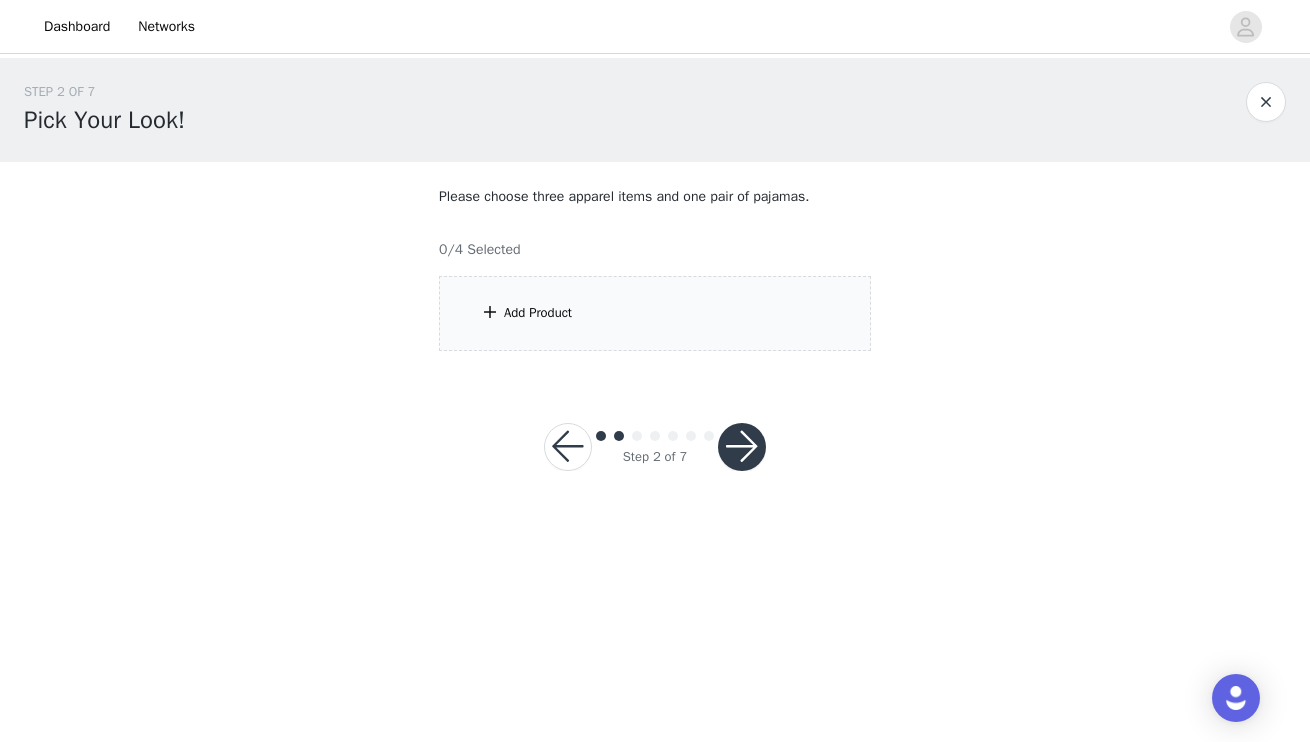 click on "Add Product" at bounding box center (655, 313) 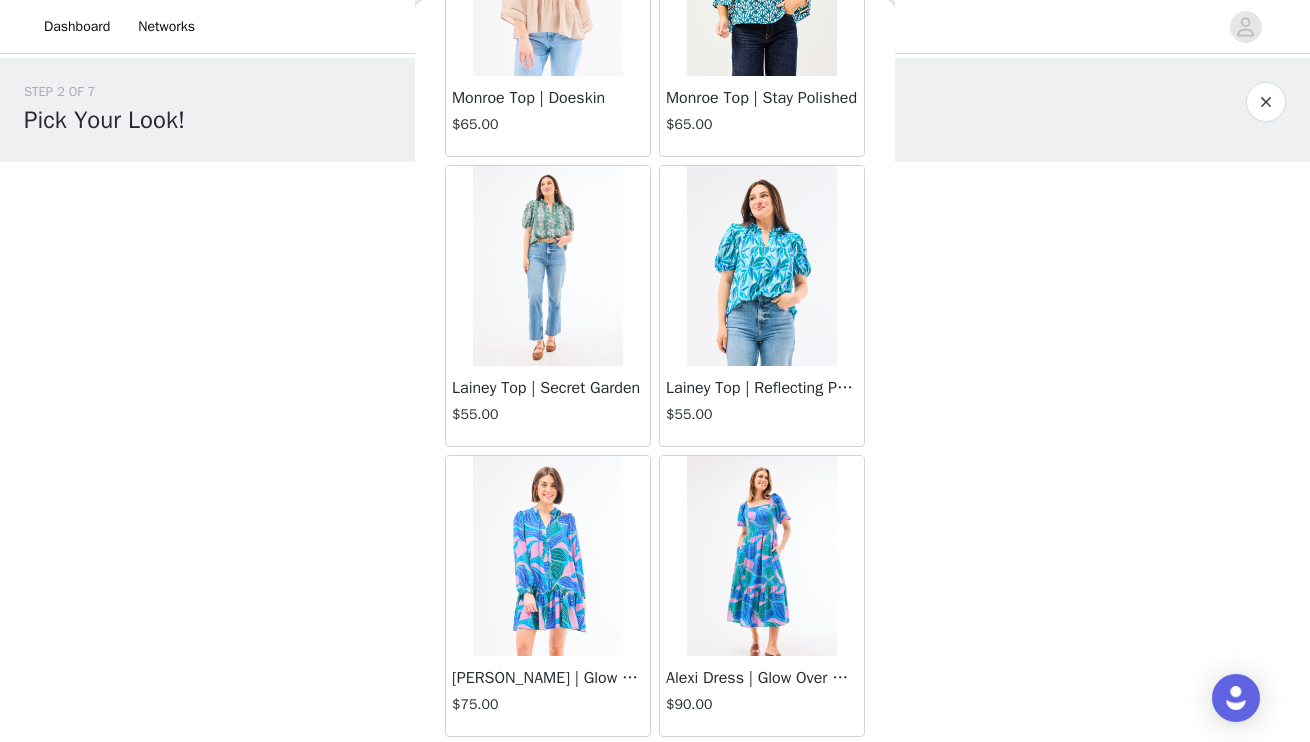 scroll, scrollTop: 2834, scrollLeft: 0, axis: vertical 